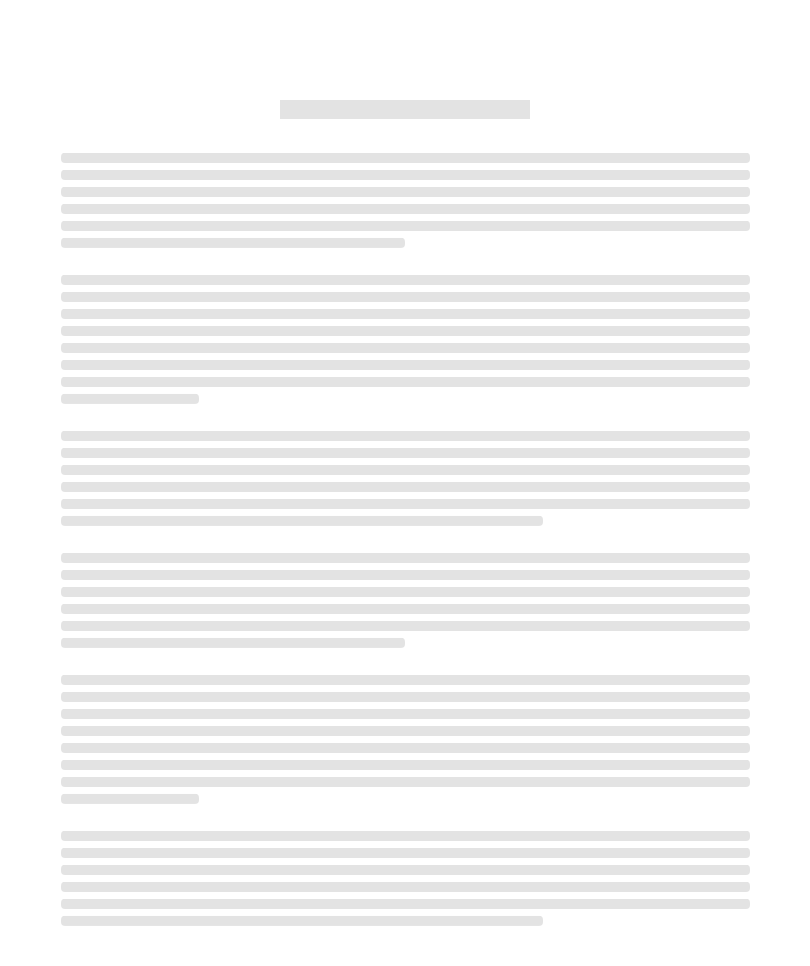 scroll, scrollTop: 0, scrollLeft: 0, axis: both 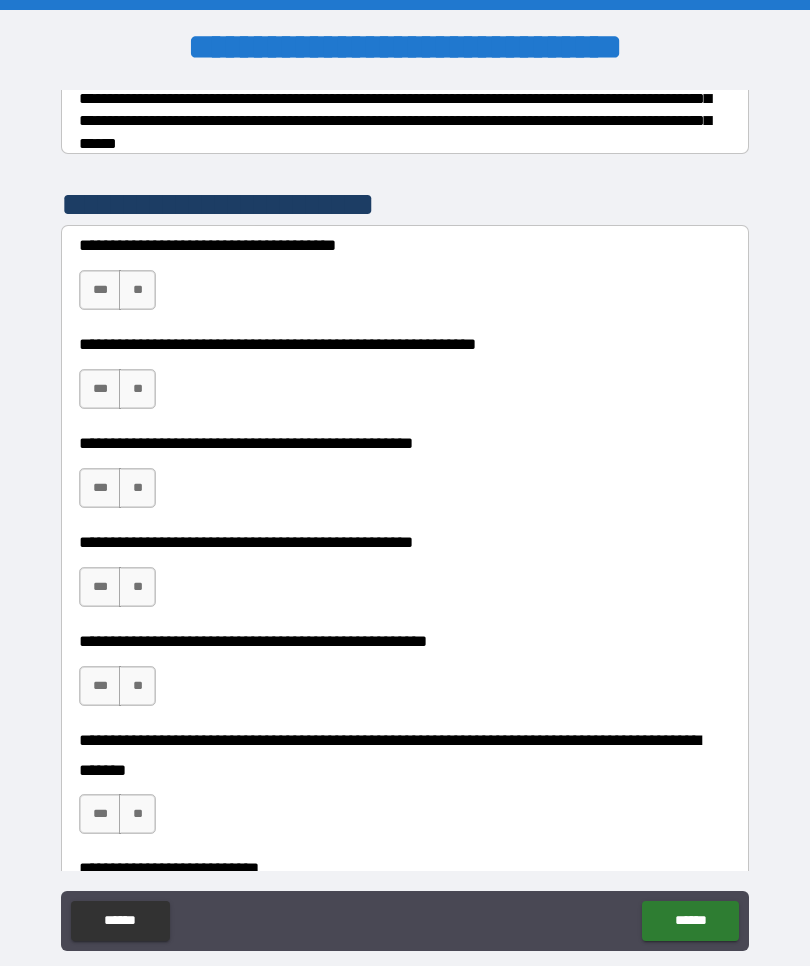 click on "***" at bounding box center (100, 290) 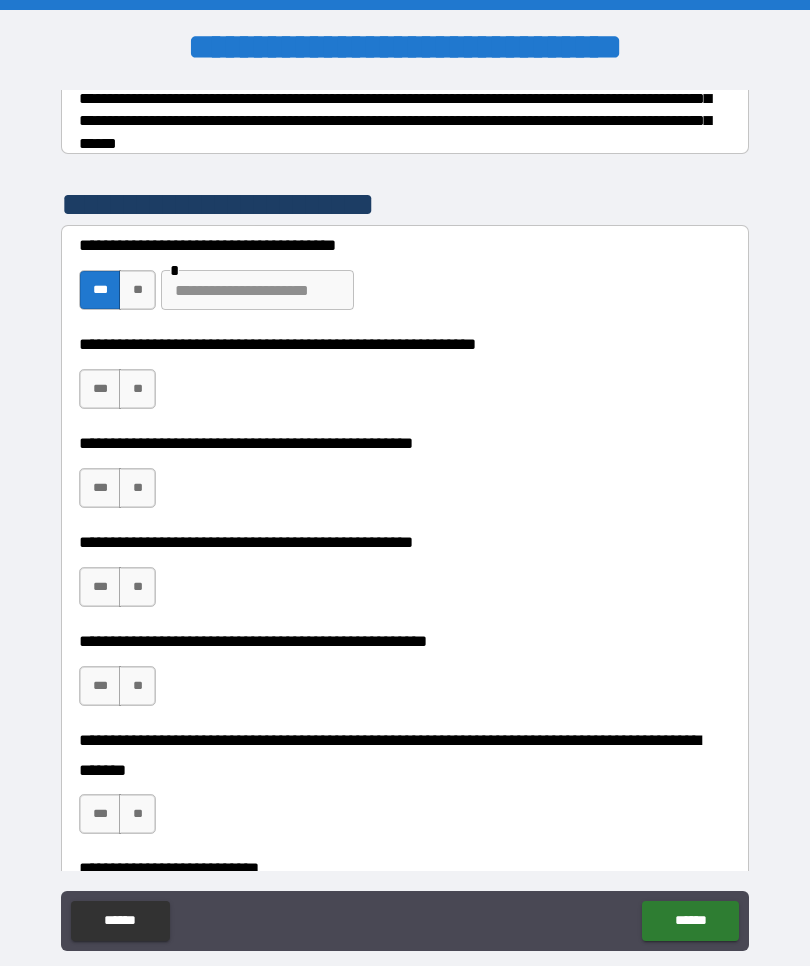 click on "***" at bounding box center [100, 389] 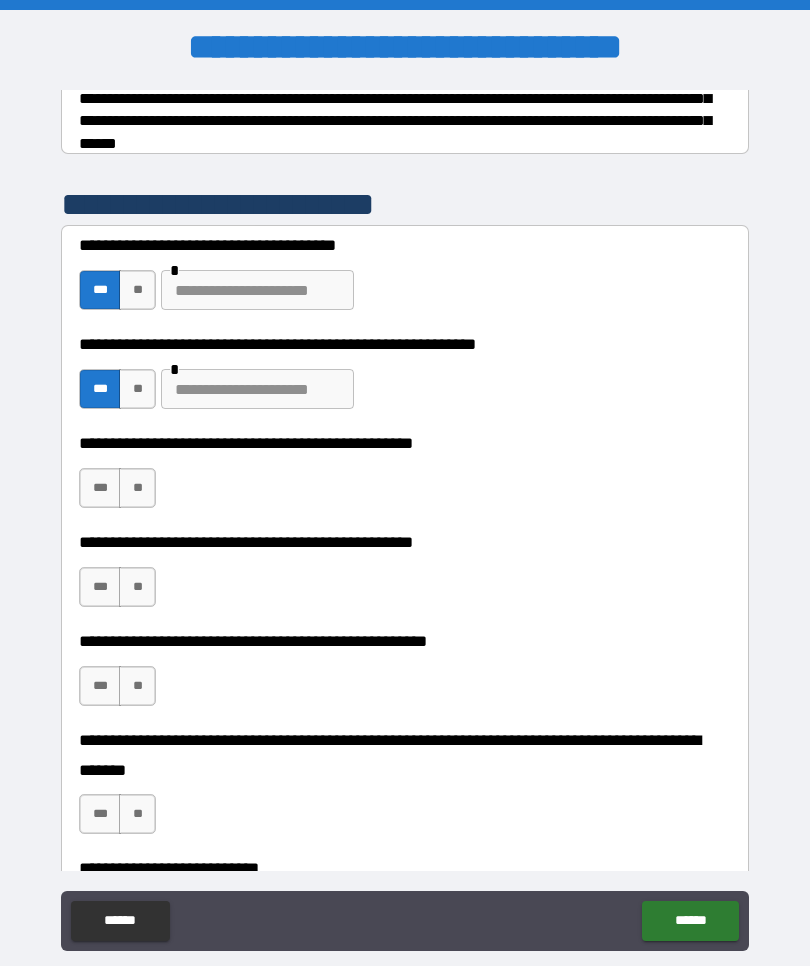 click on "**" at bounding box center [137, 488] 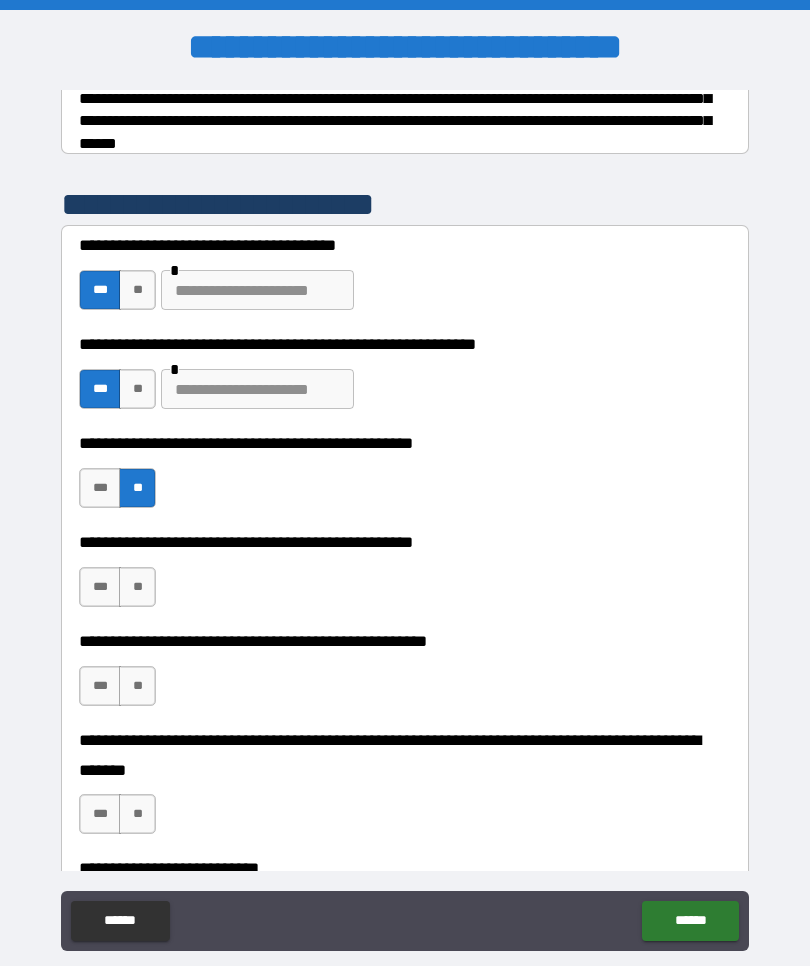 click on "***" at bounding box center [100, 587] 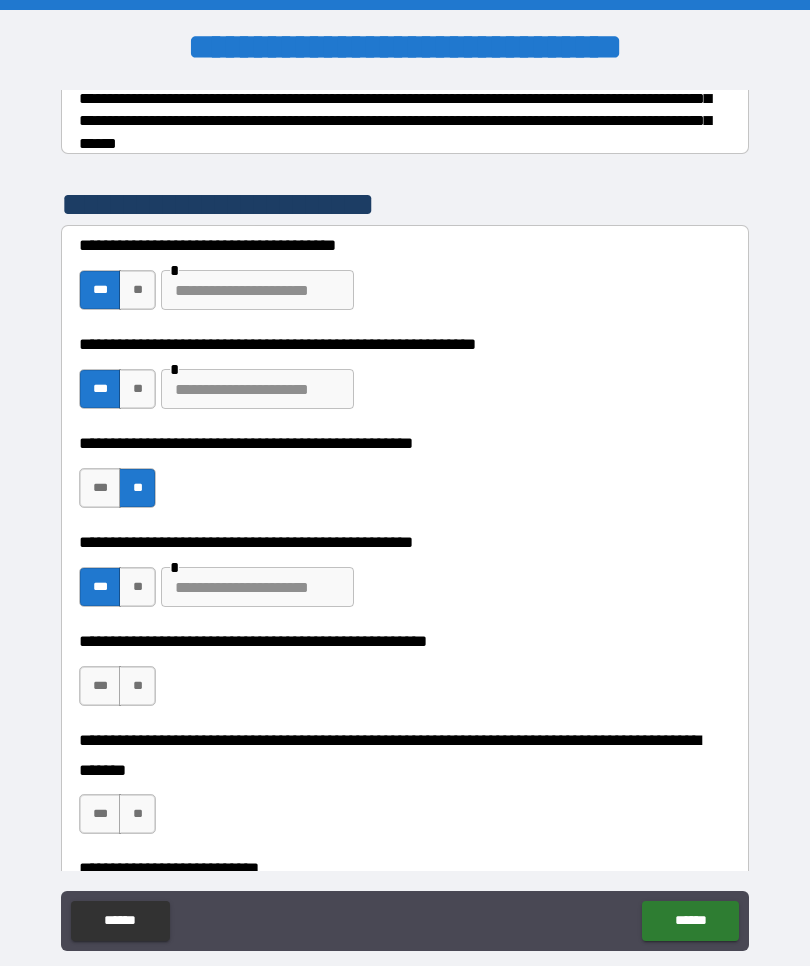 click on "**" at bounding box center (137, 686) 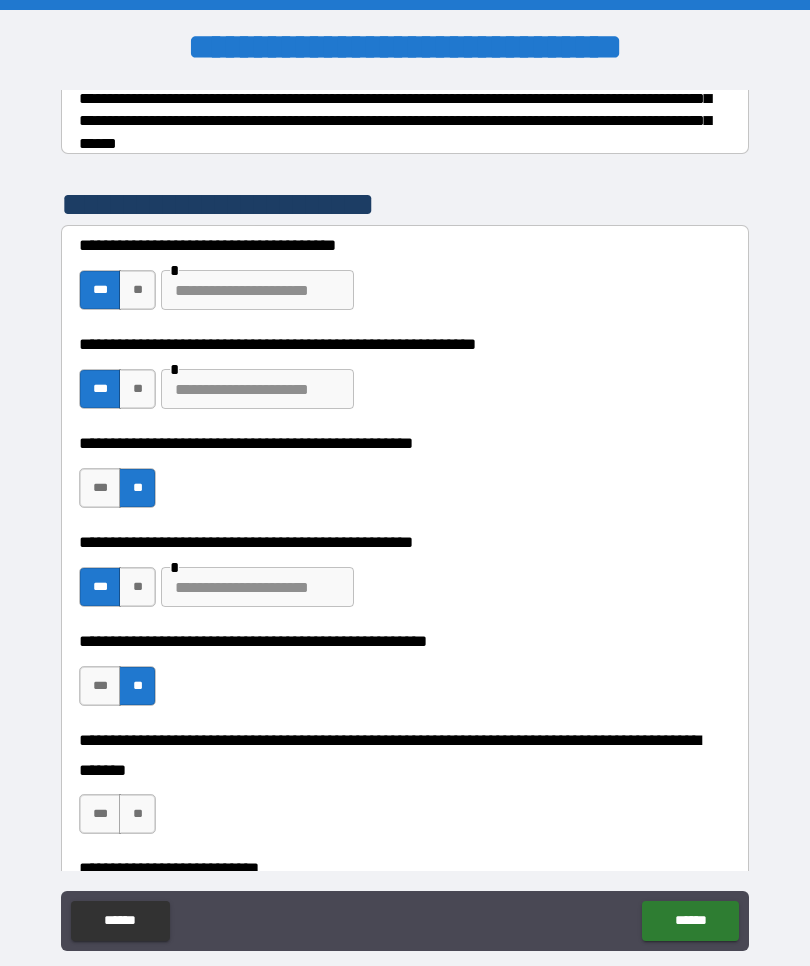 click on "**" at bounding box center (137, 814) 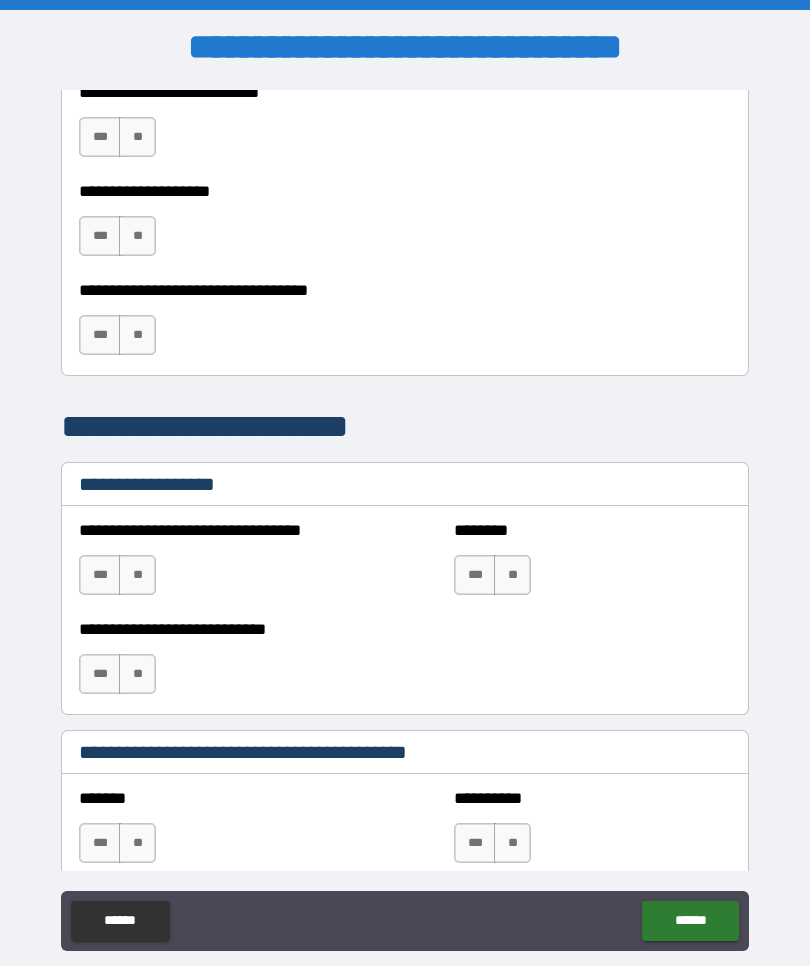 scroll, scrollTop: 1130, scrollLeft: 0, axis: vertical 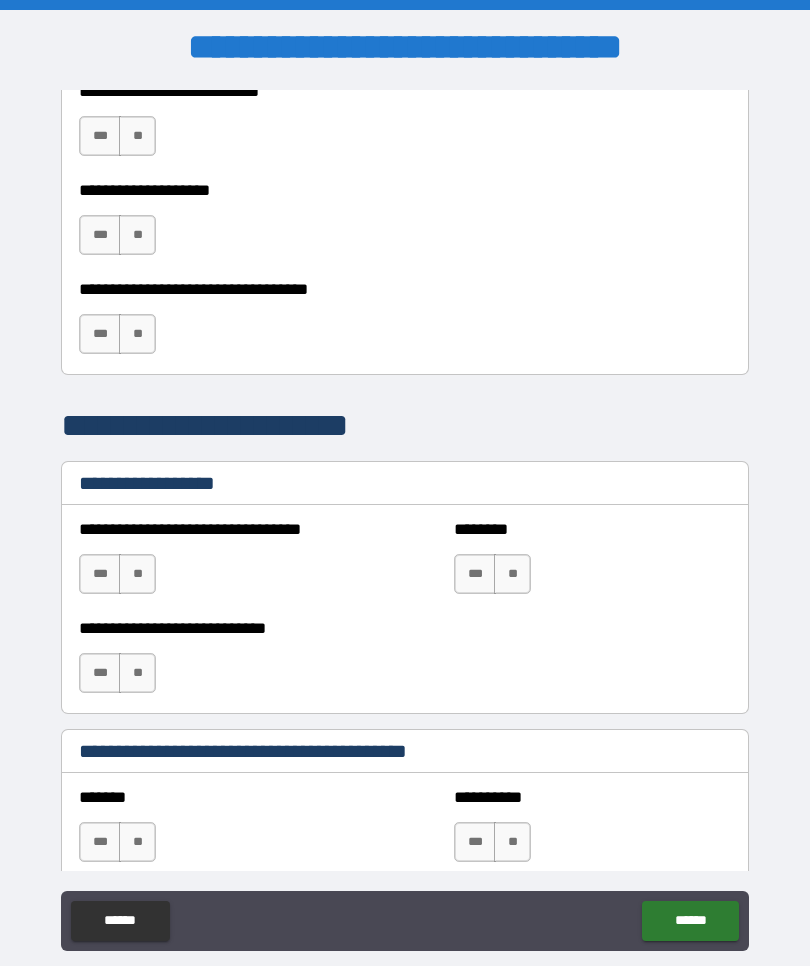 click on "**" at bounding box center (137, 136) 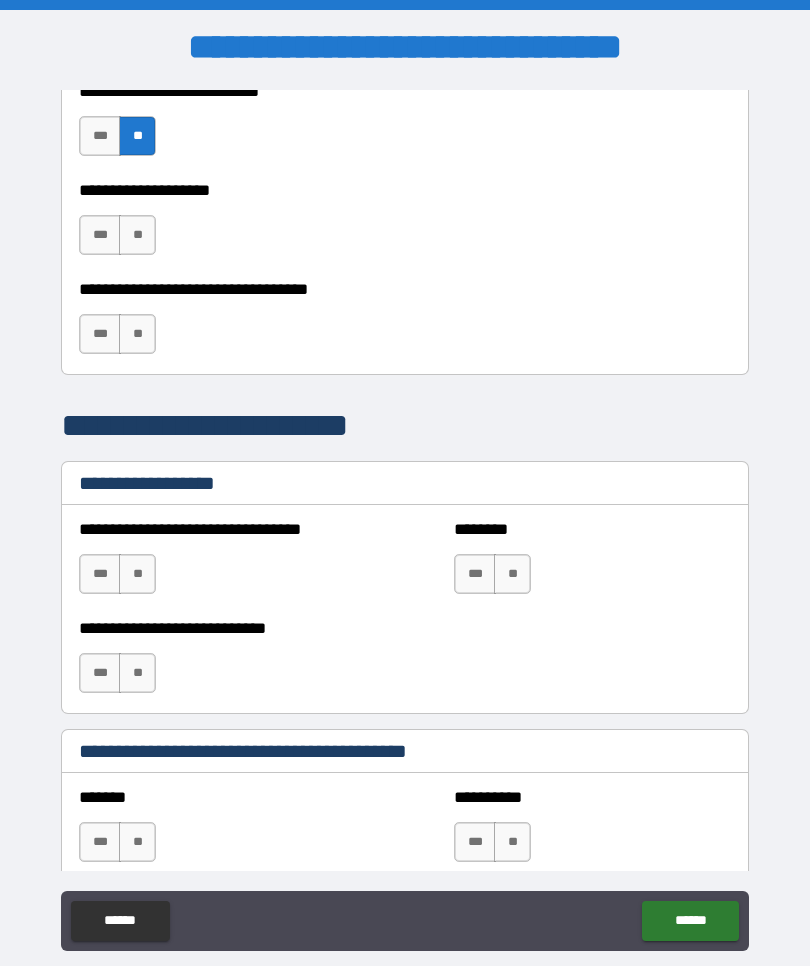 click on "**" at bounding box center (137, 235) 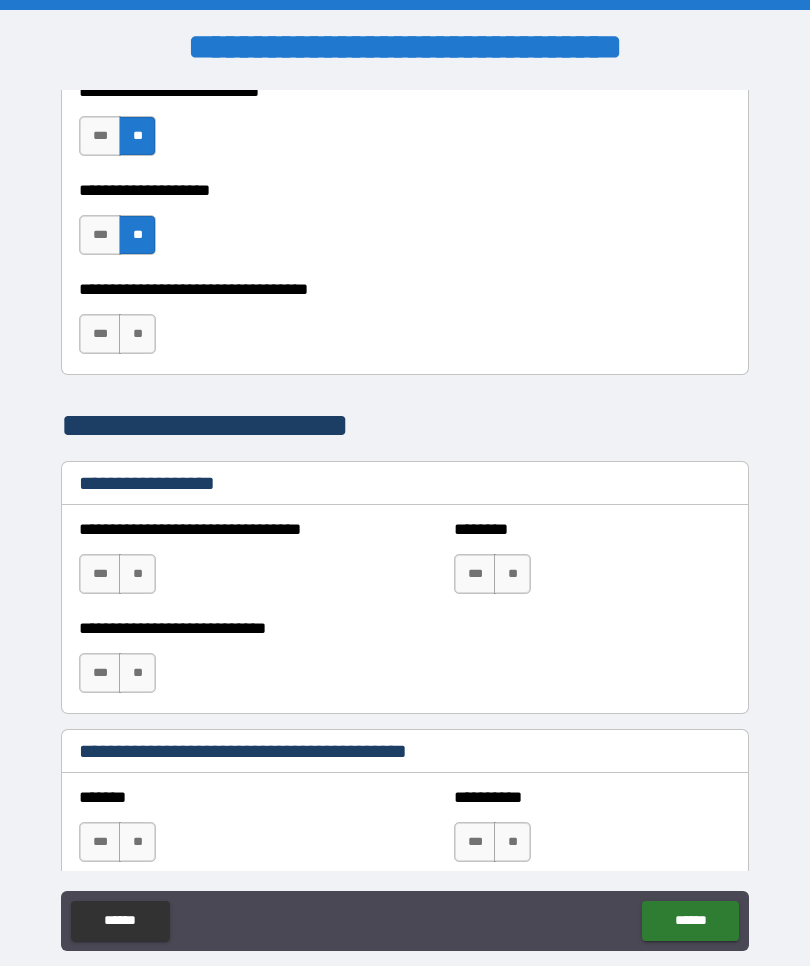 click on "**" at bounding box center [137, 334] 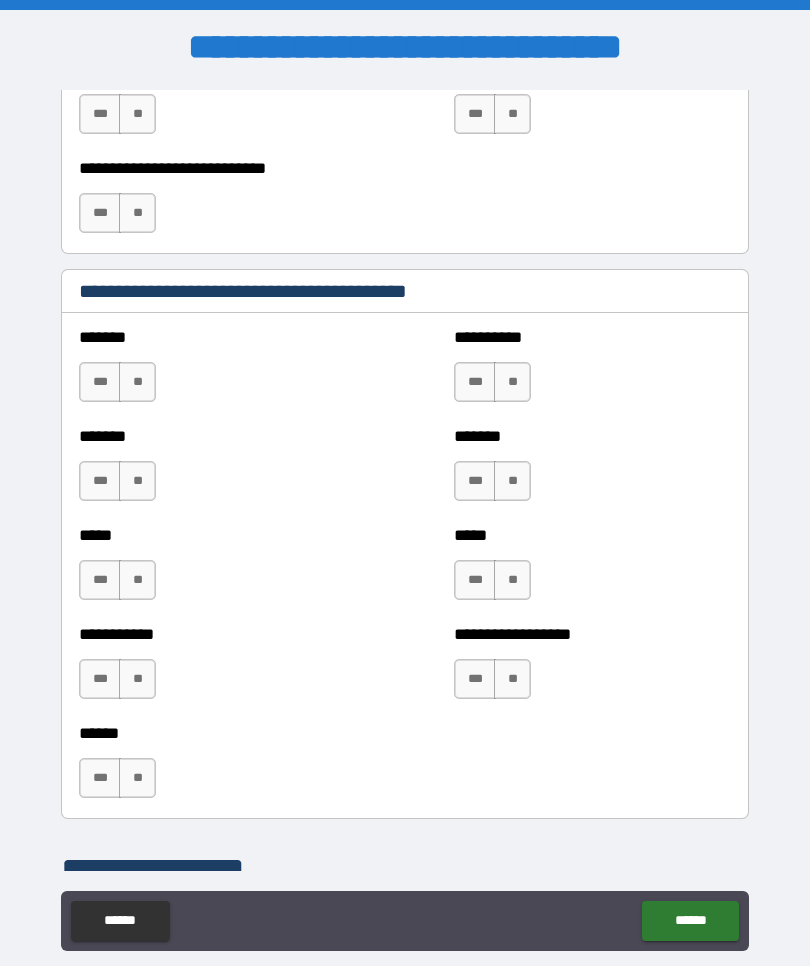 scroll, scrollTop: 1591, scrollLeft: 0, axis: vertical 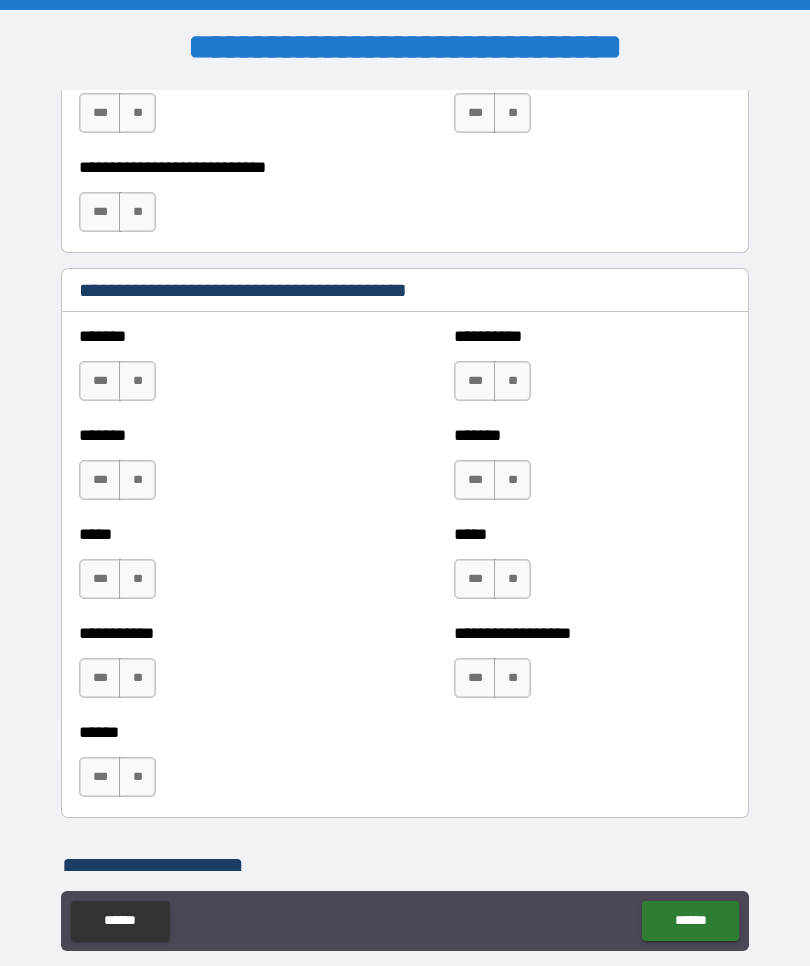 click on "**" at bounding box center [137, 381] 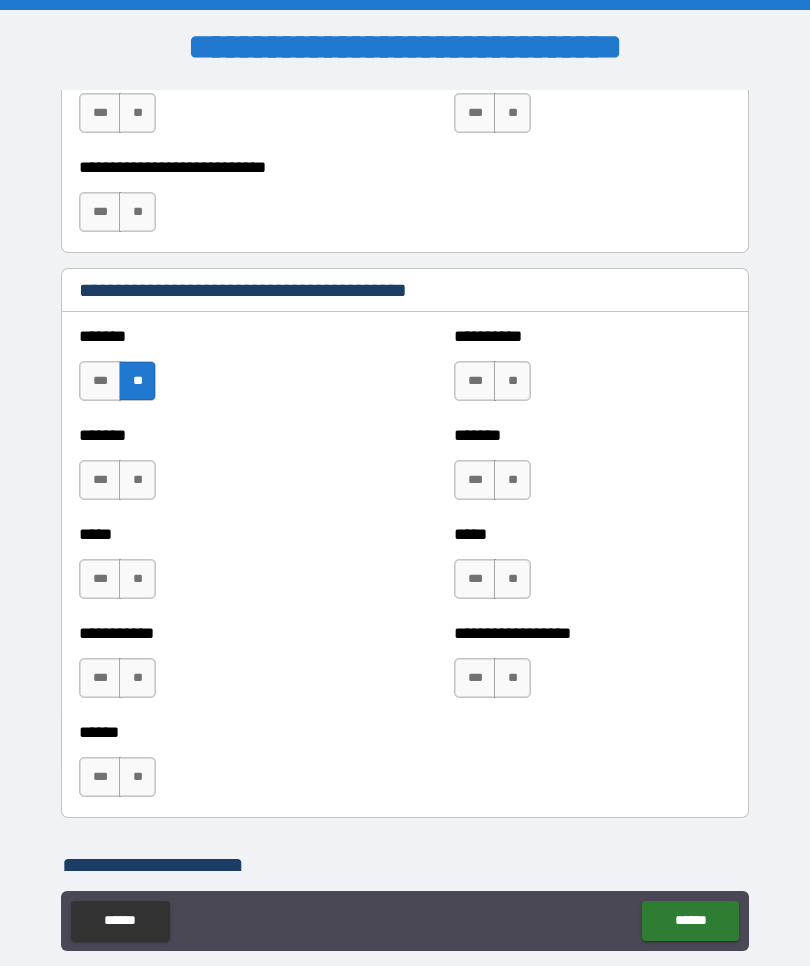 click on "**" at bounding box center [137, 480] 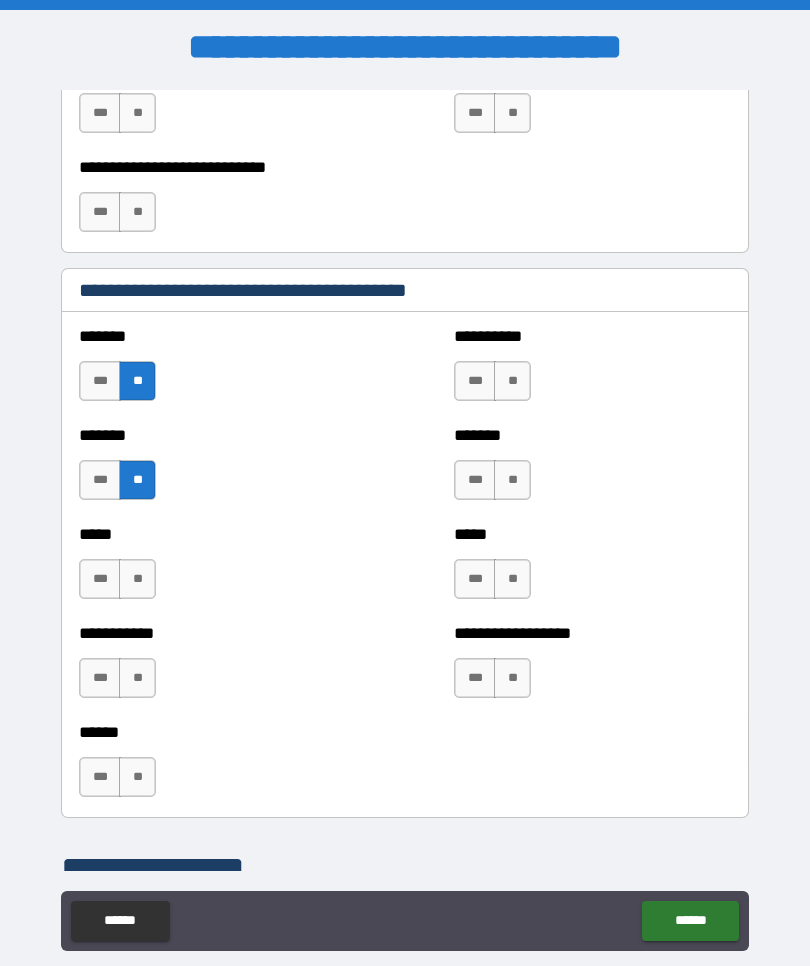 click on "**" at bounding box center [137, 579] 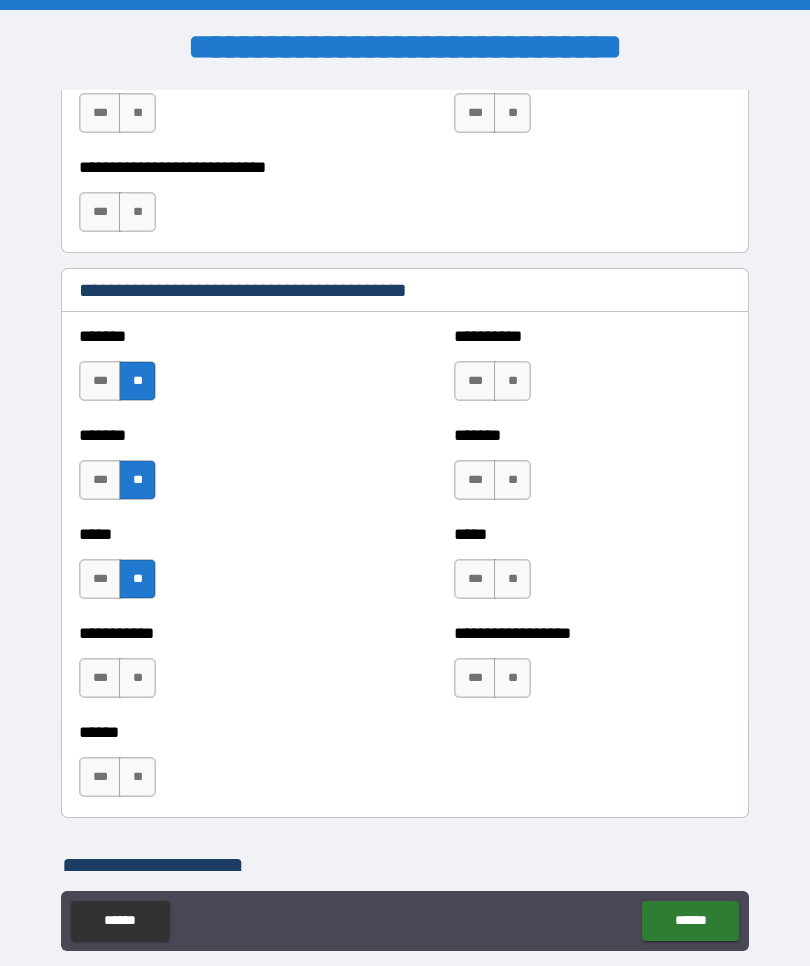 click on "**" at bounding box center [137, 777] 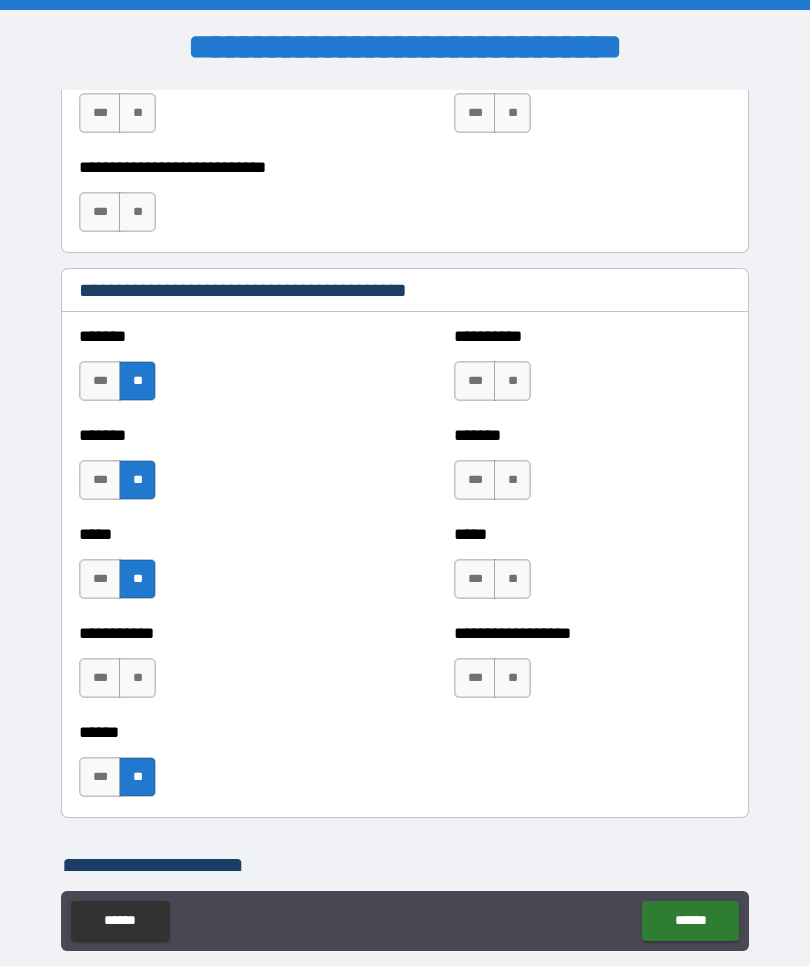 click on "**" at bounding box center [512, 678] 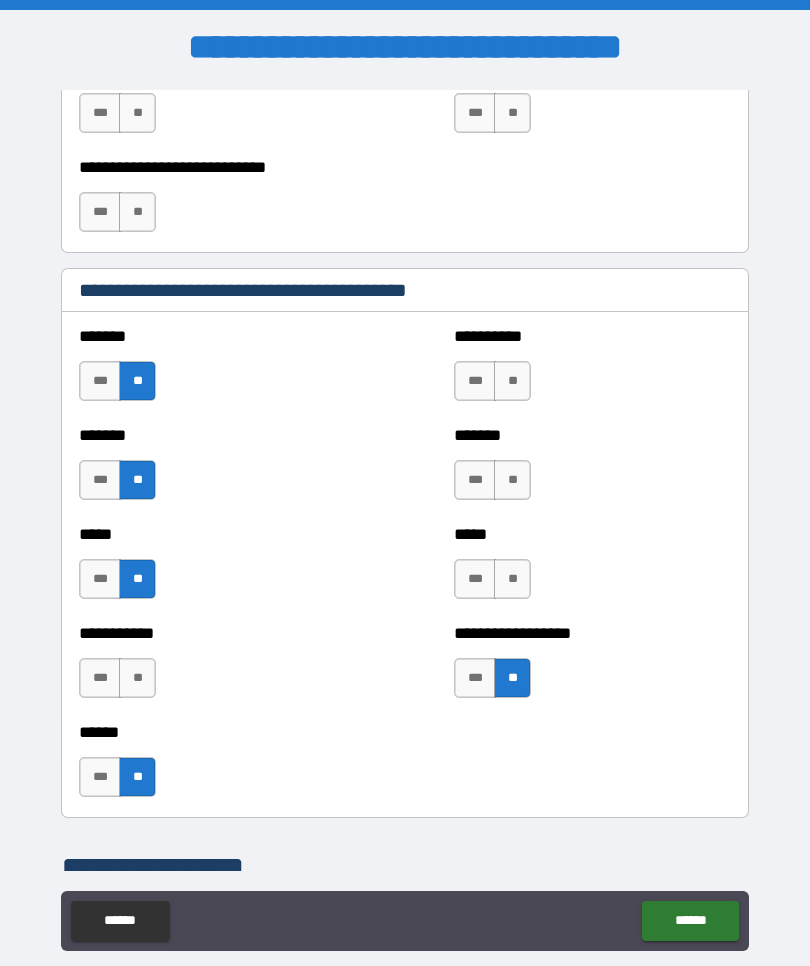 click on "**" at bounding box center [512, 579] 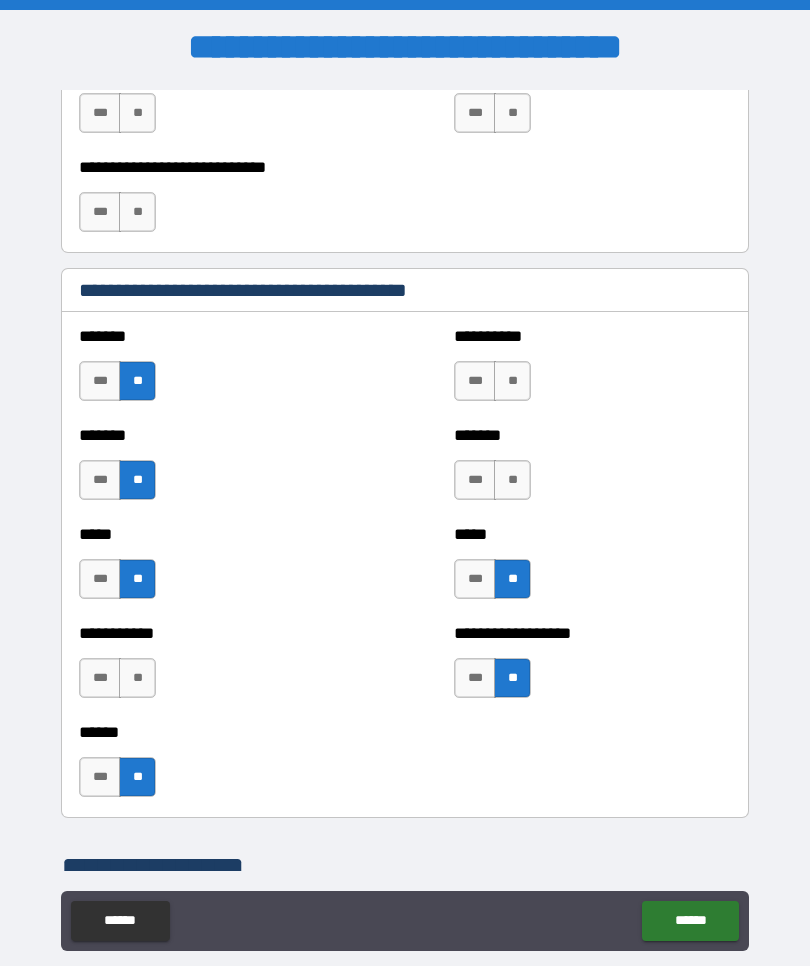 click on "**" at bounding box center (512, 480) 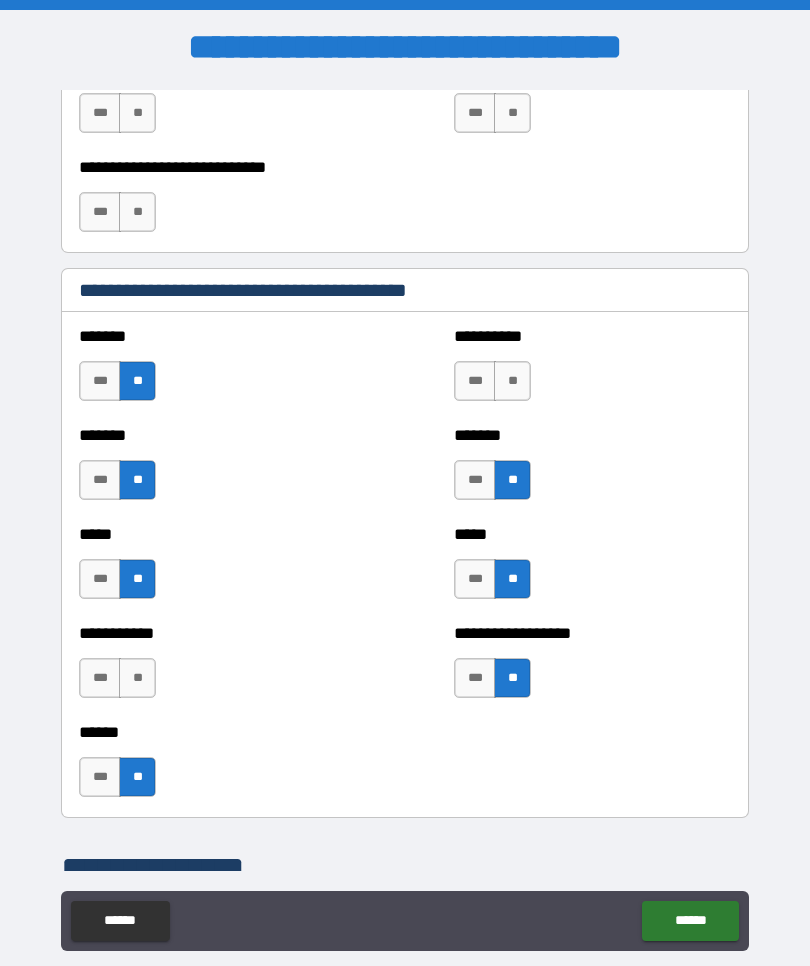 click on "**" at bounding box center [512, 381] 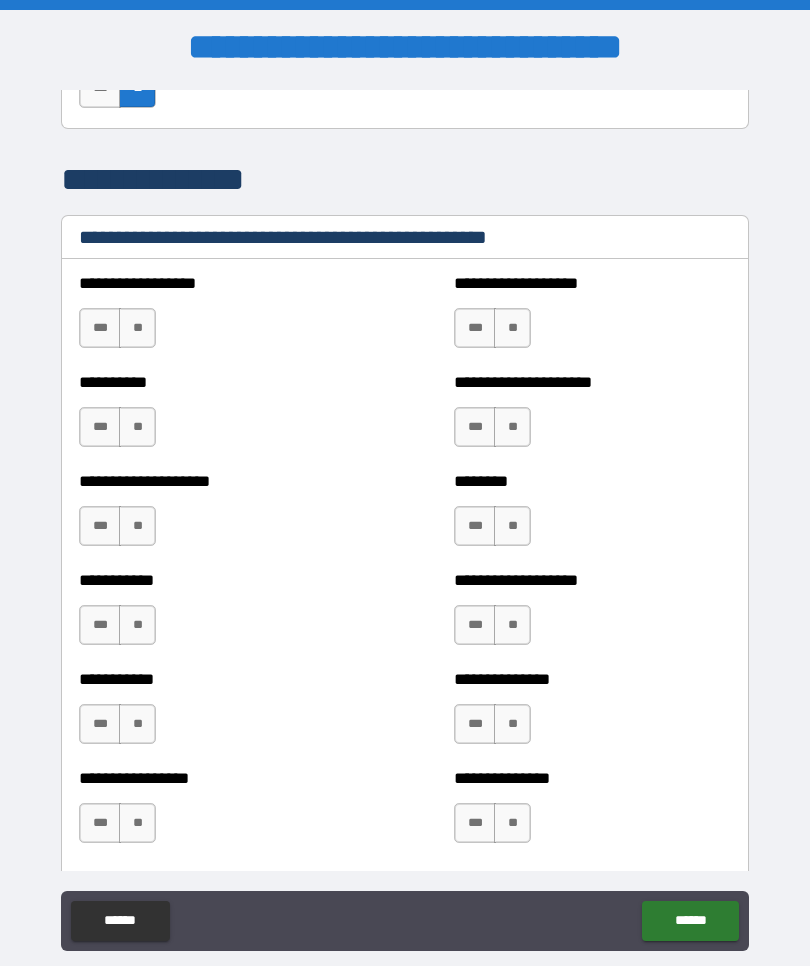 scroll, scrollTop: 2281, scrollLeft: 0, axis: vertical 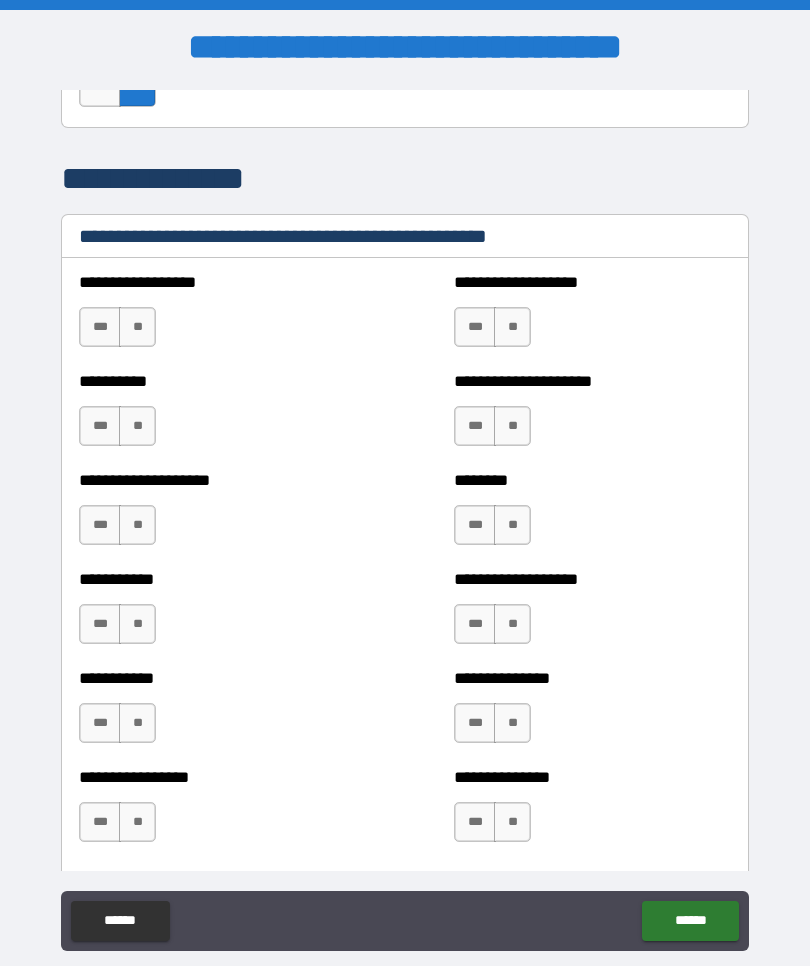 click on "**" at bounding box center (137, 327) 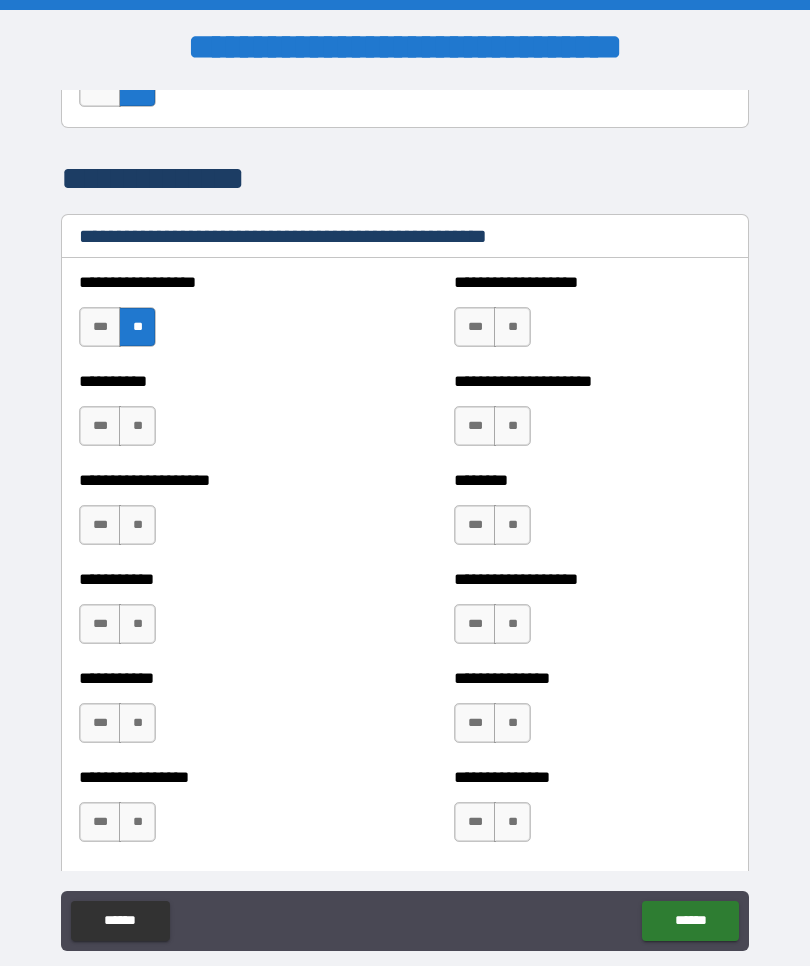 click on "**" at bounding box center [137, 426] 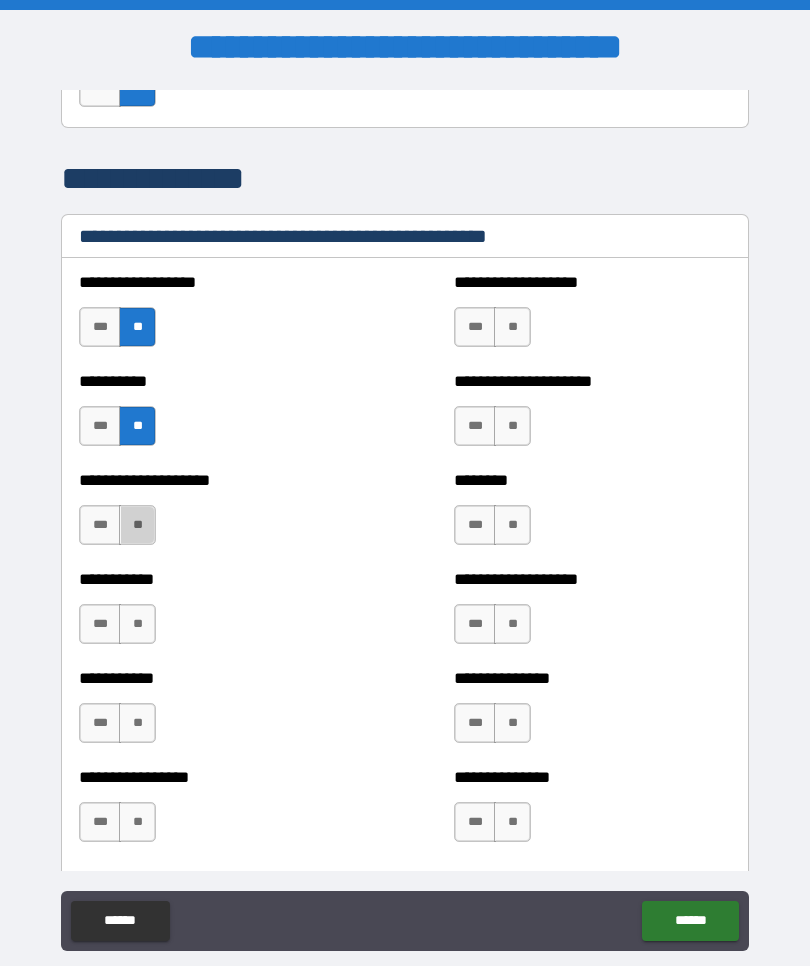 click on "**" at bounding box center (137, 525) 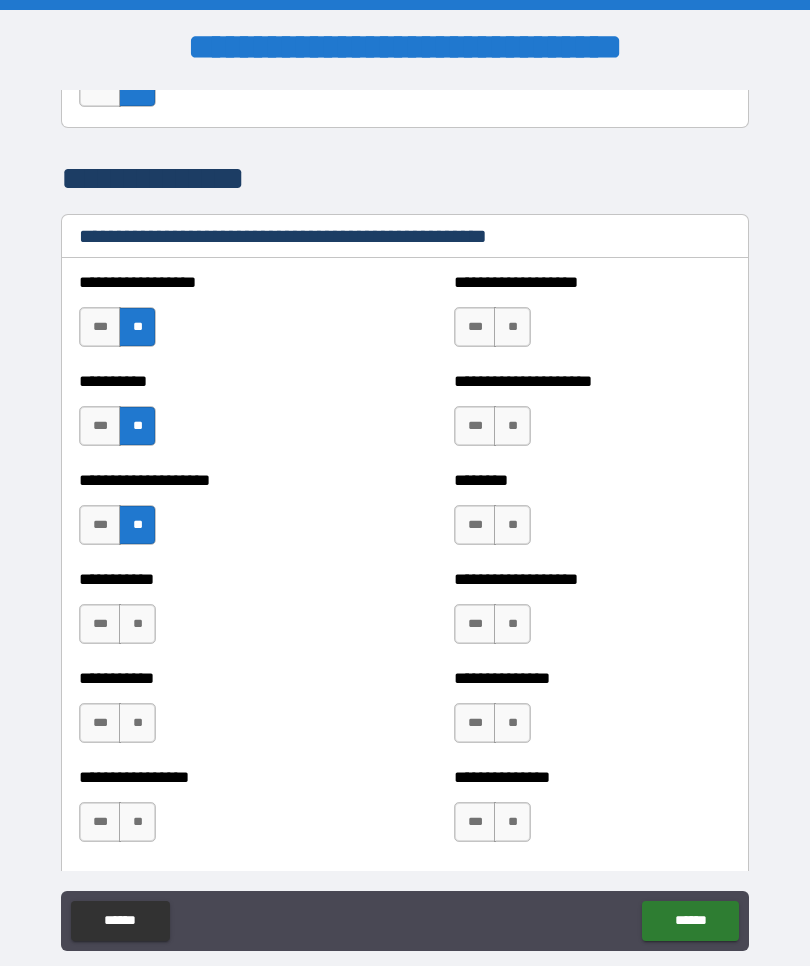 click on "**" at bounding box center (137, 624) 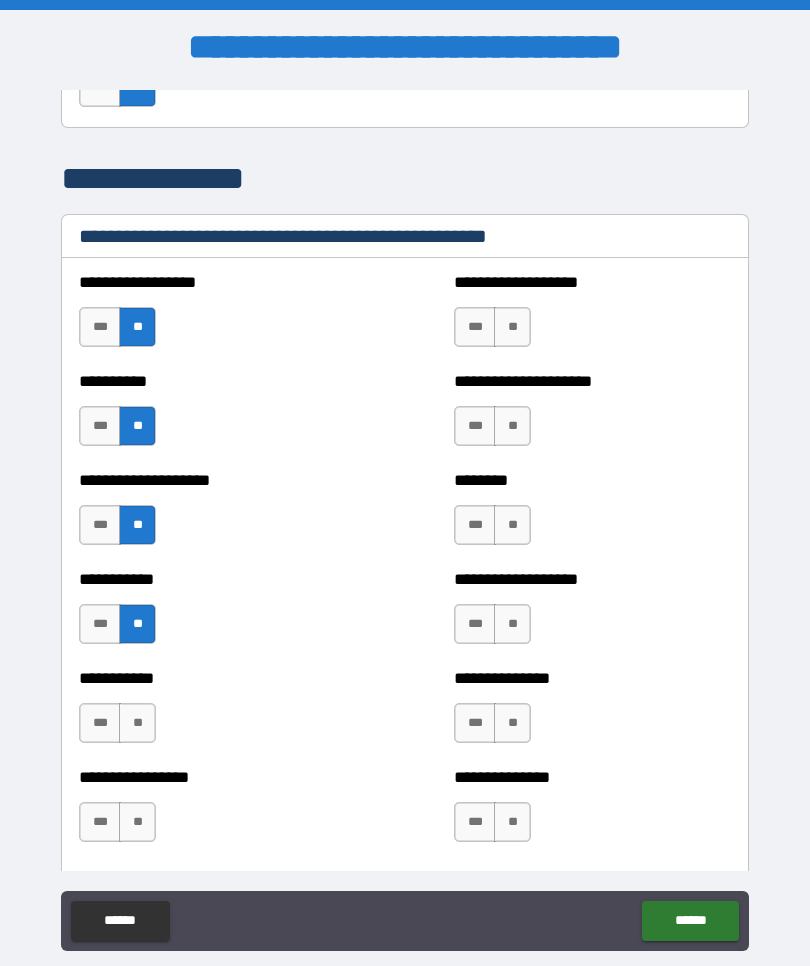click on "**" at bounding box center [137, 723] 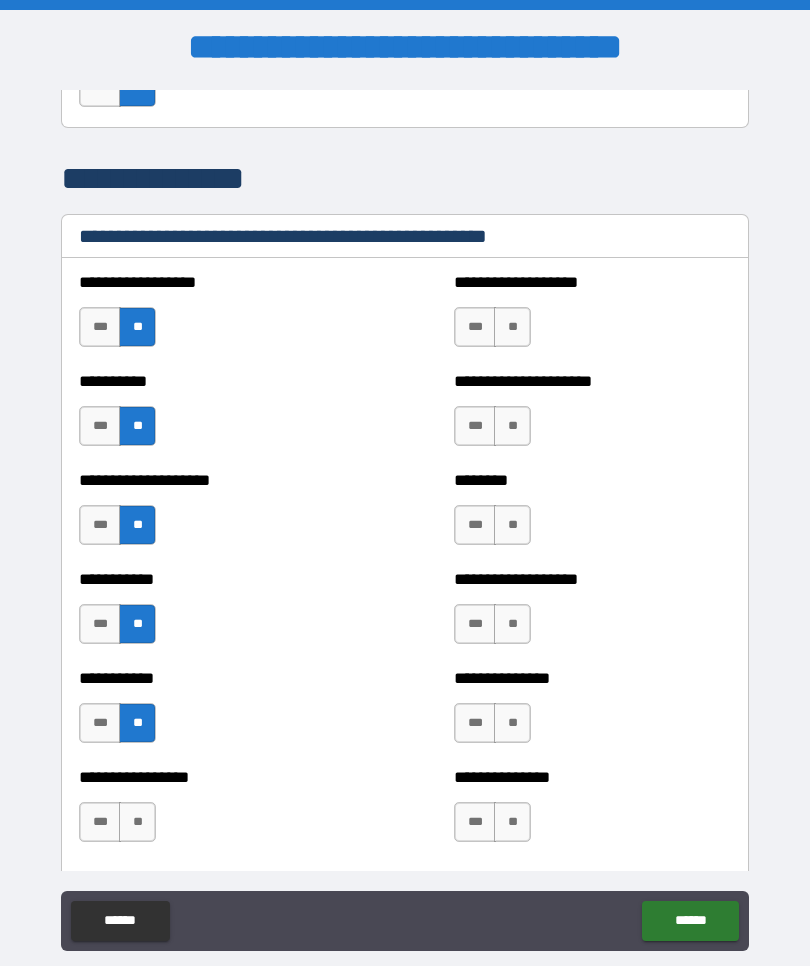 click on "**" at bounding box center (137, 822) 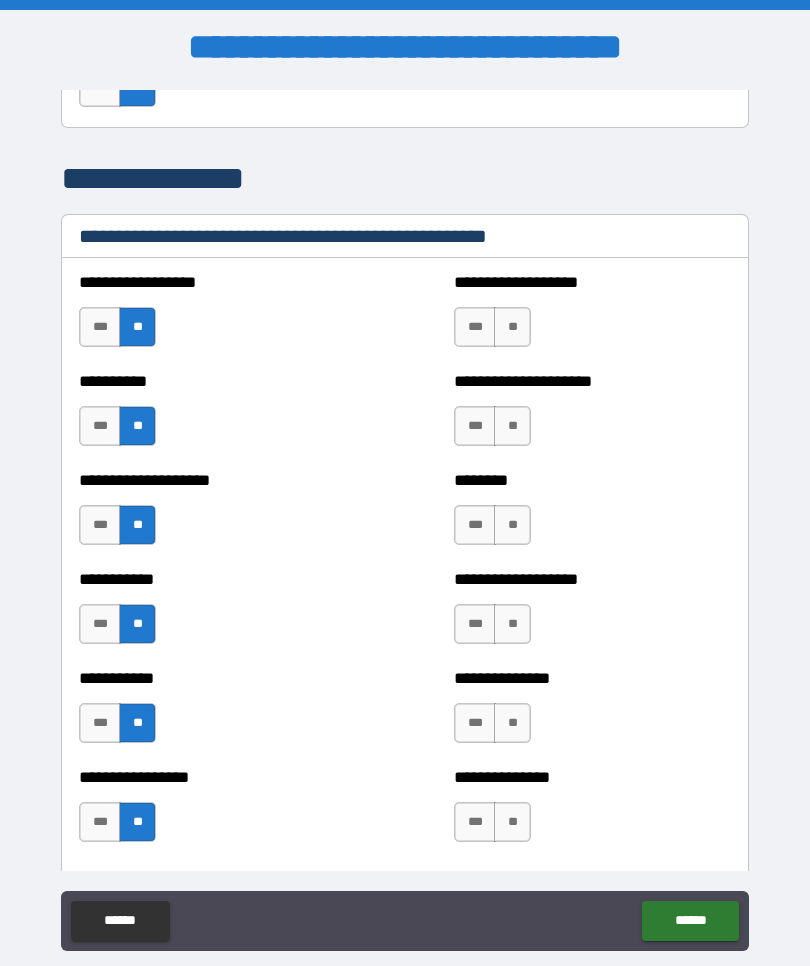 click on "**" at bounding box center (512, 822) 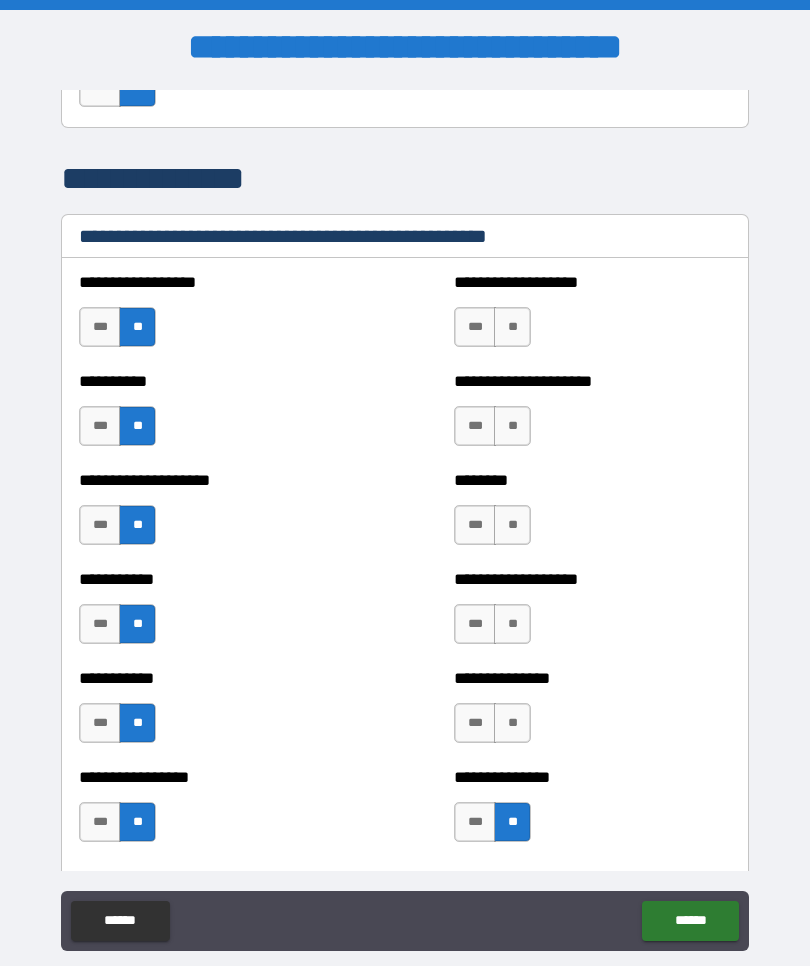 click on "**" at bounding box center (512, 723) 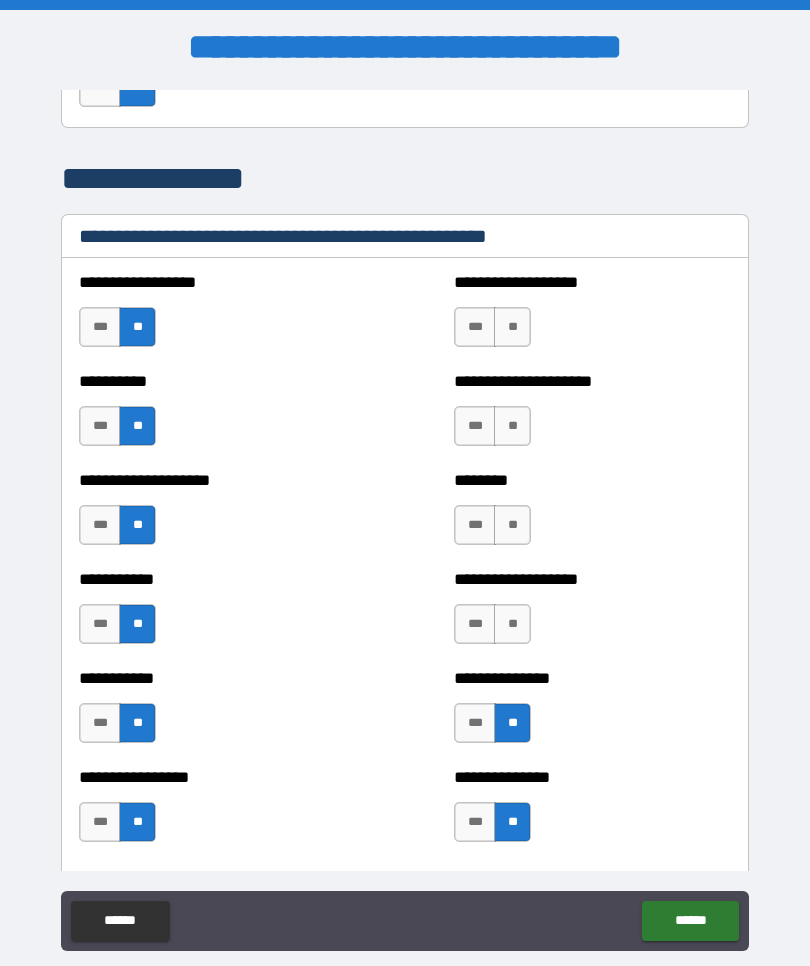 click on "**" at bounding box center [512, 624] 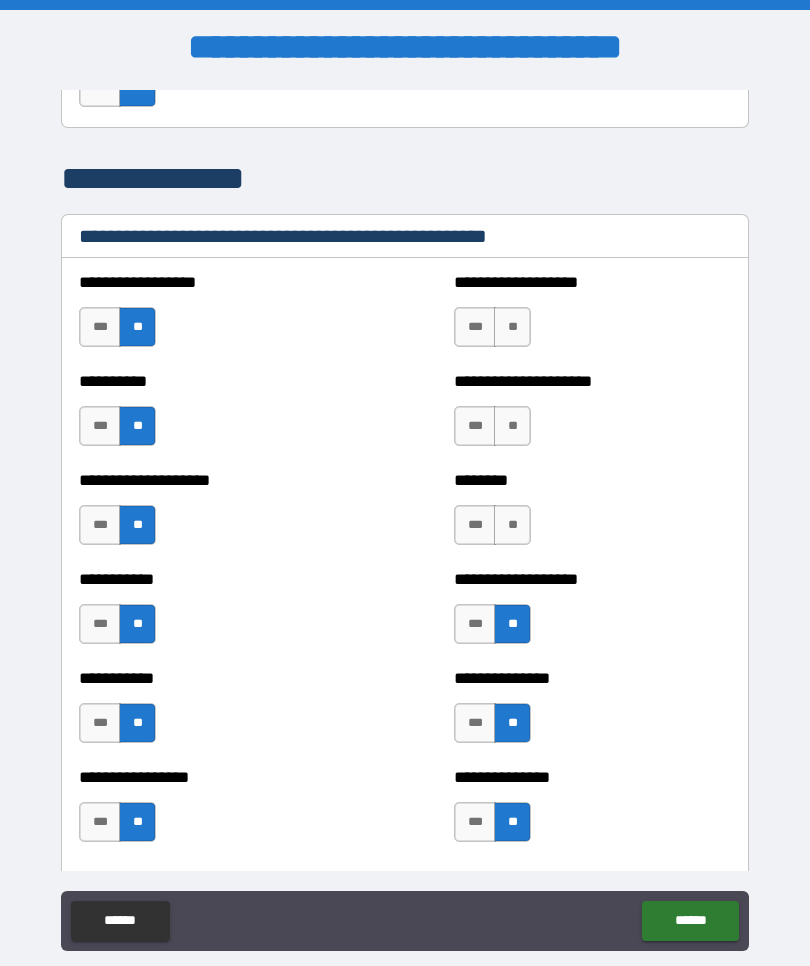 click on "**" at bounding box center (512, 525) 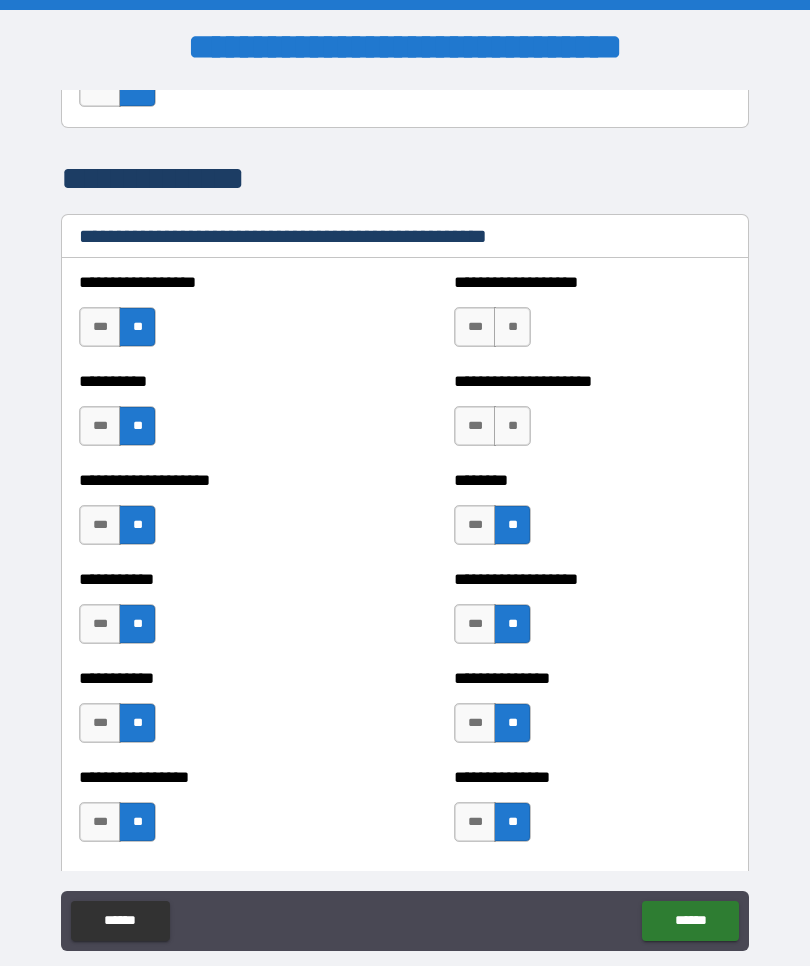 click on "**" at bounding box center (512, 426) 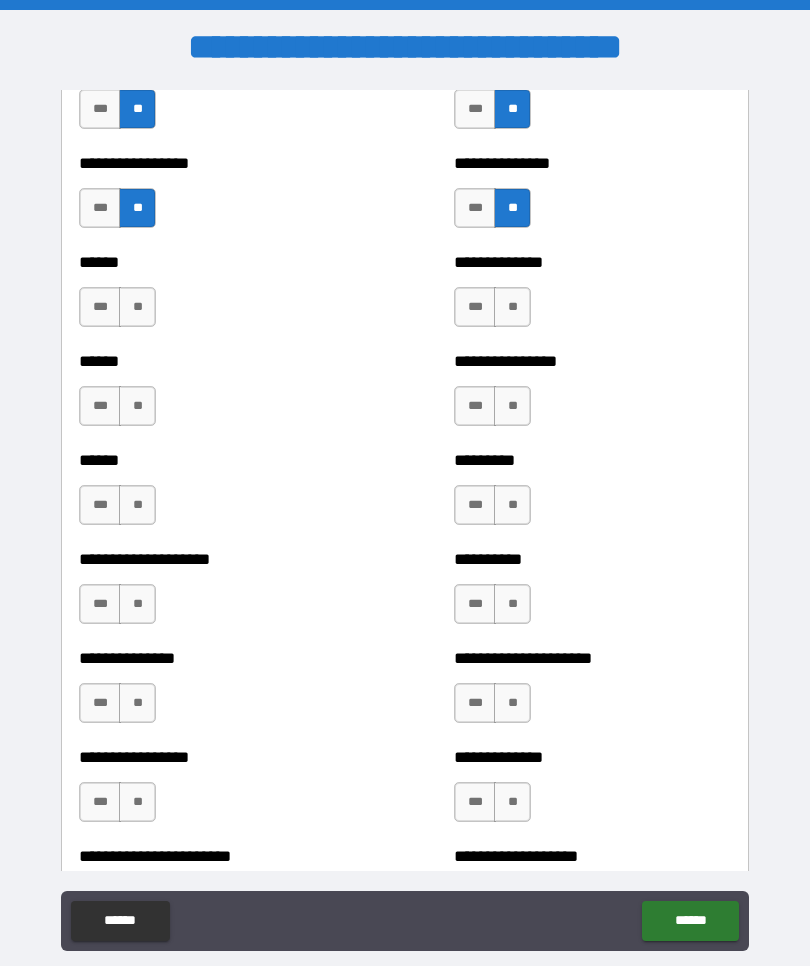 scroll, scrollTop: 2896, scrollLeft: 0, axis: vertical 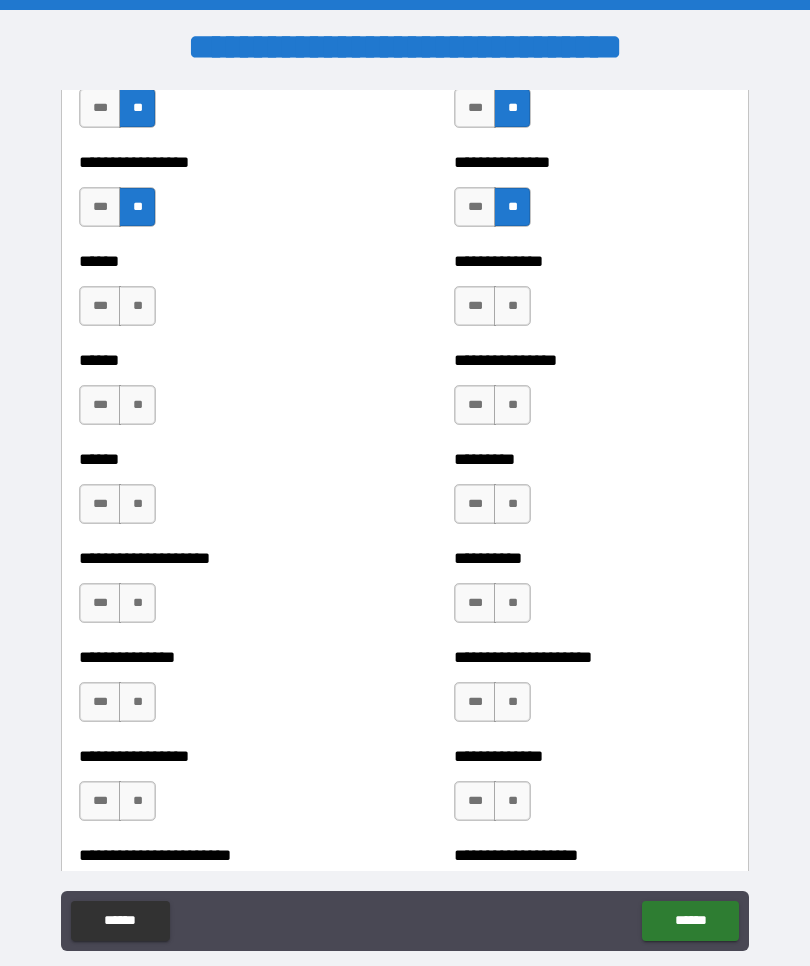 click on "**" at bounding box center [137, 405] 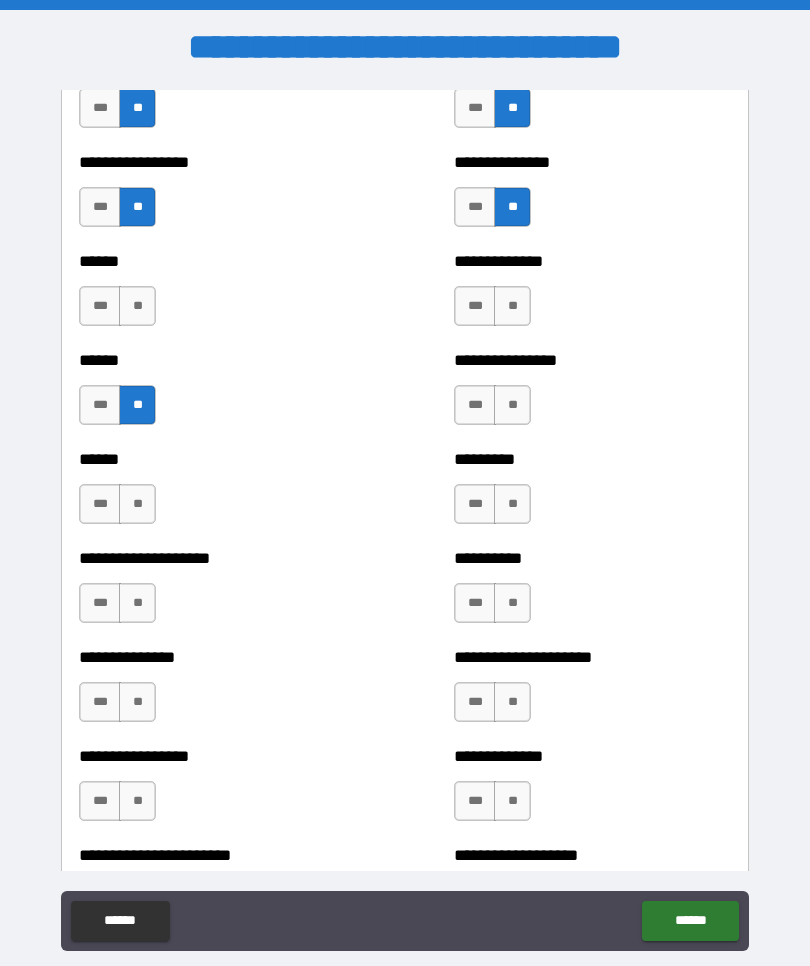 click on "***" at bounding box center [100, 504] 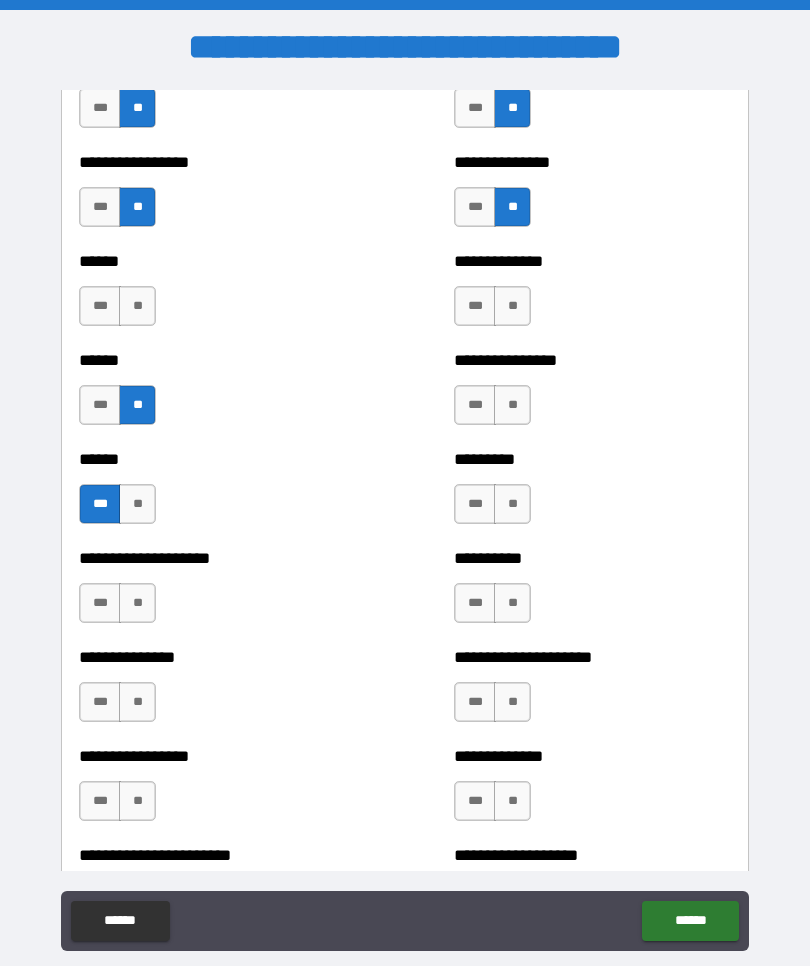 click on "***" at bounding box center (100, 603) 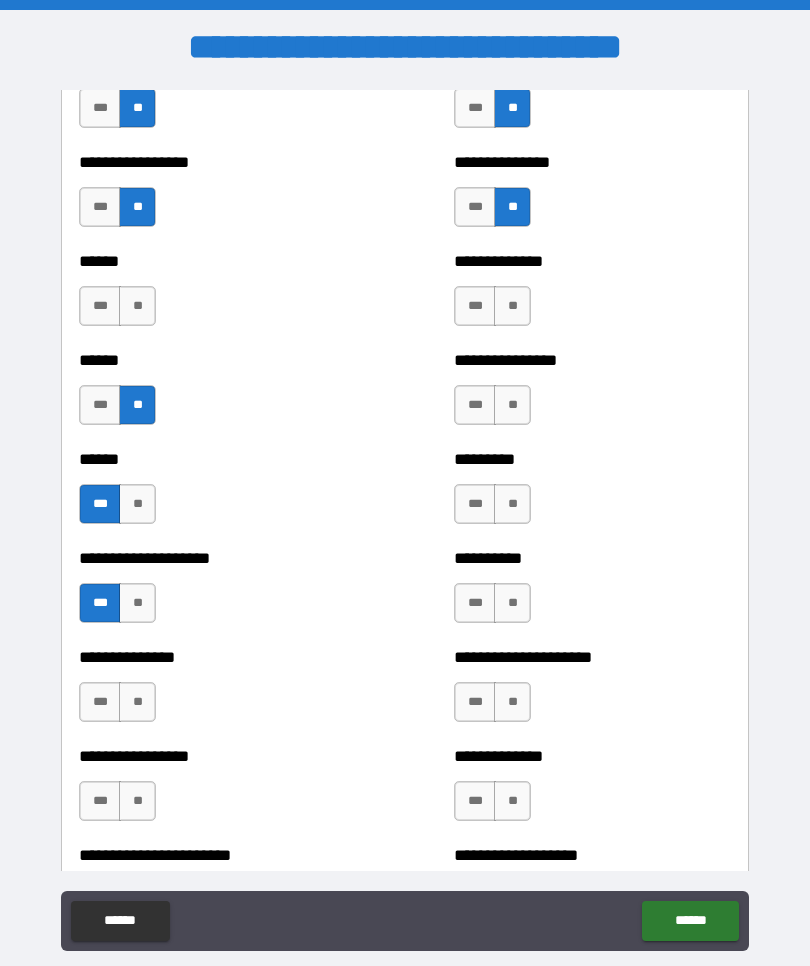 click on "**" at bounding box center [137, 702] 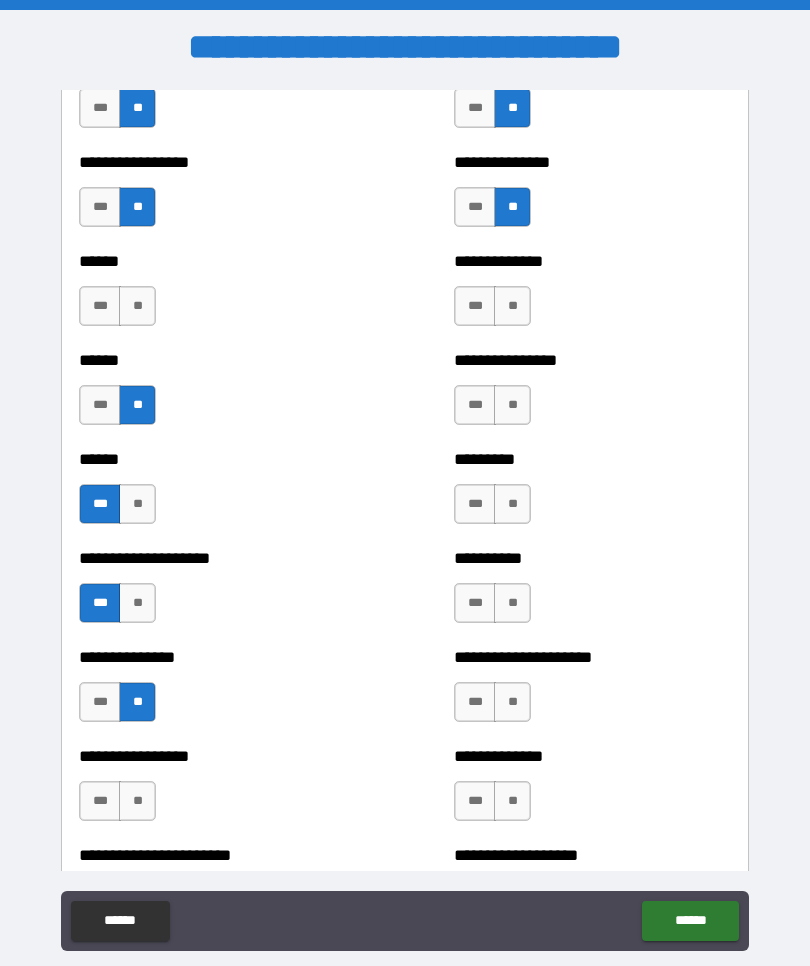 click on "***" at bounding box center (100, 801) 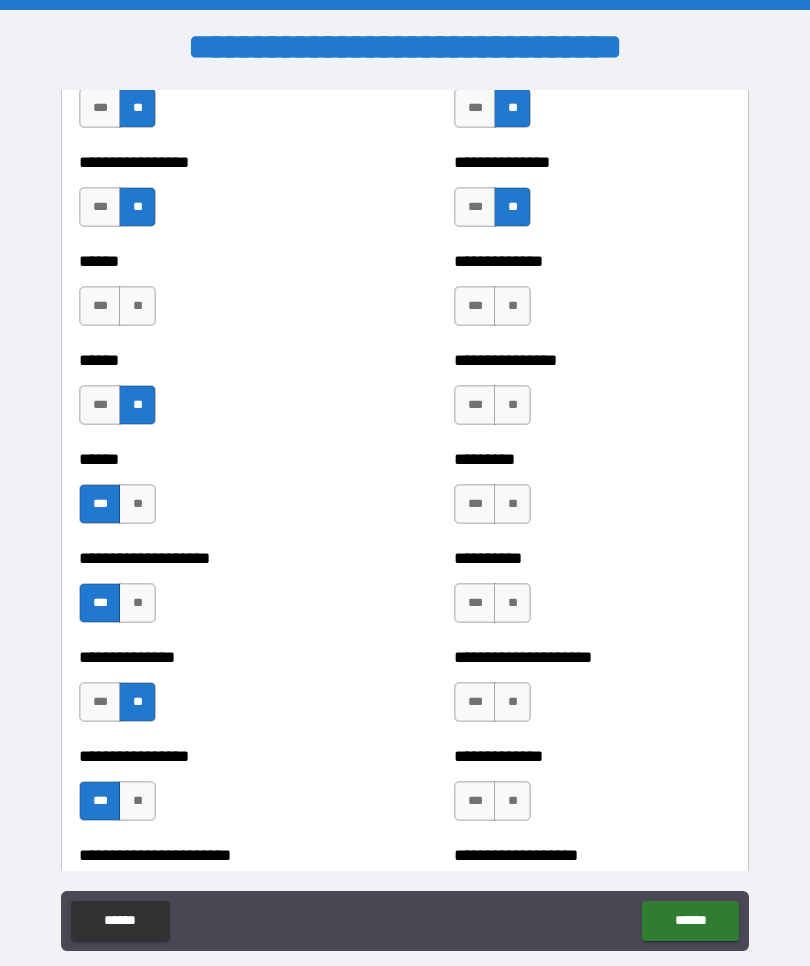 click on "*** **" at bounding box center (120, 806) 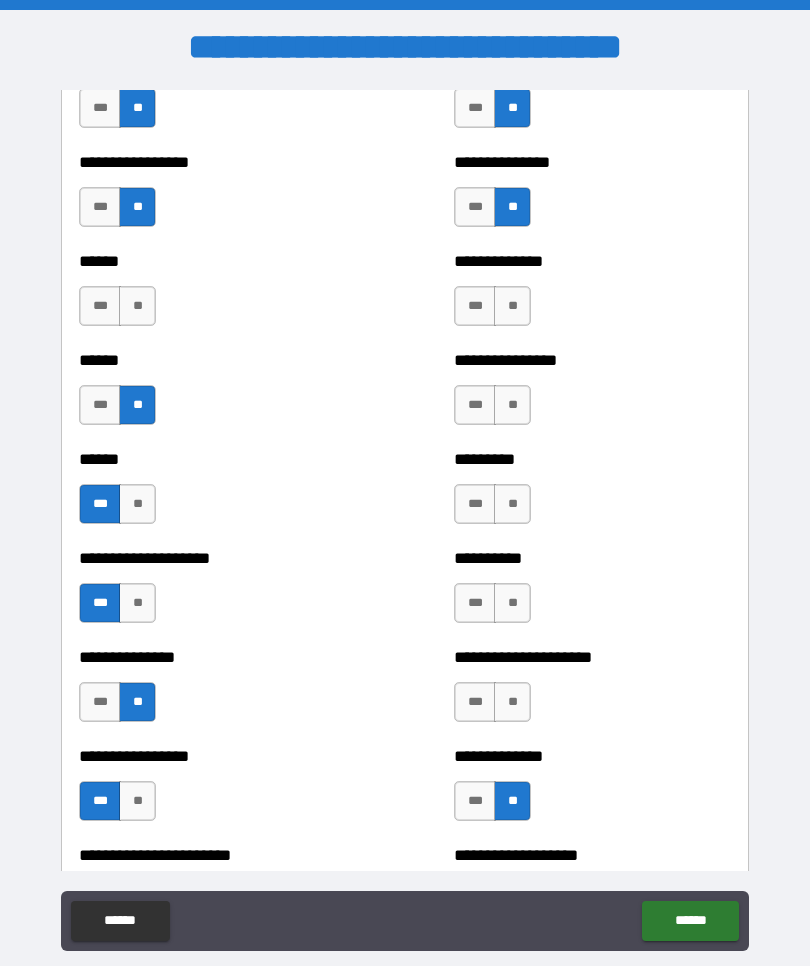 click on "**" at bounding box center (512, 702) 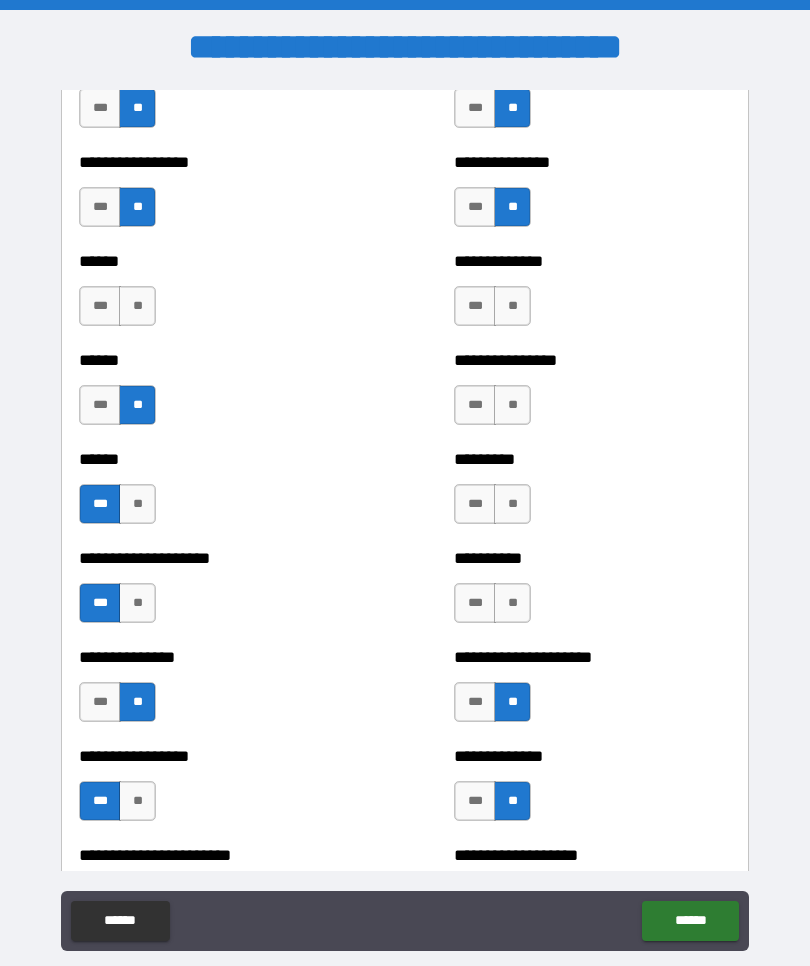 click on "**" at bounding box center [512, 603] 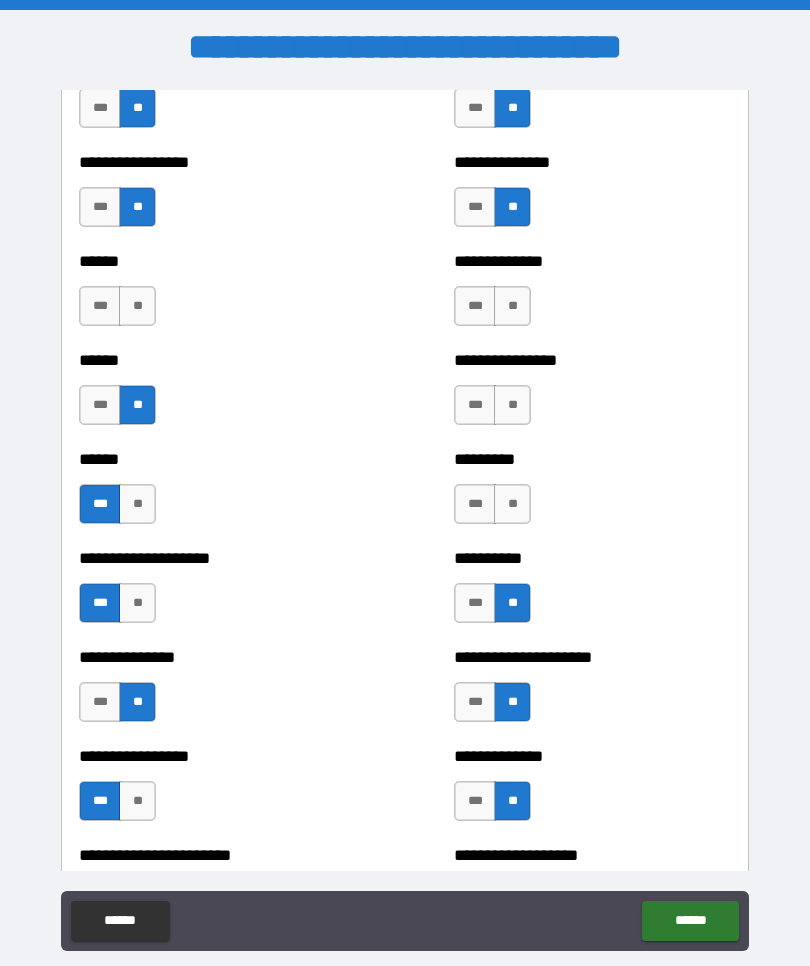 click on "***" at bounding box center [475, 504] 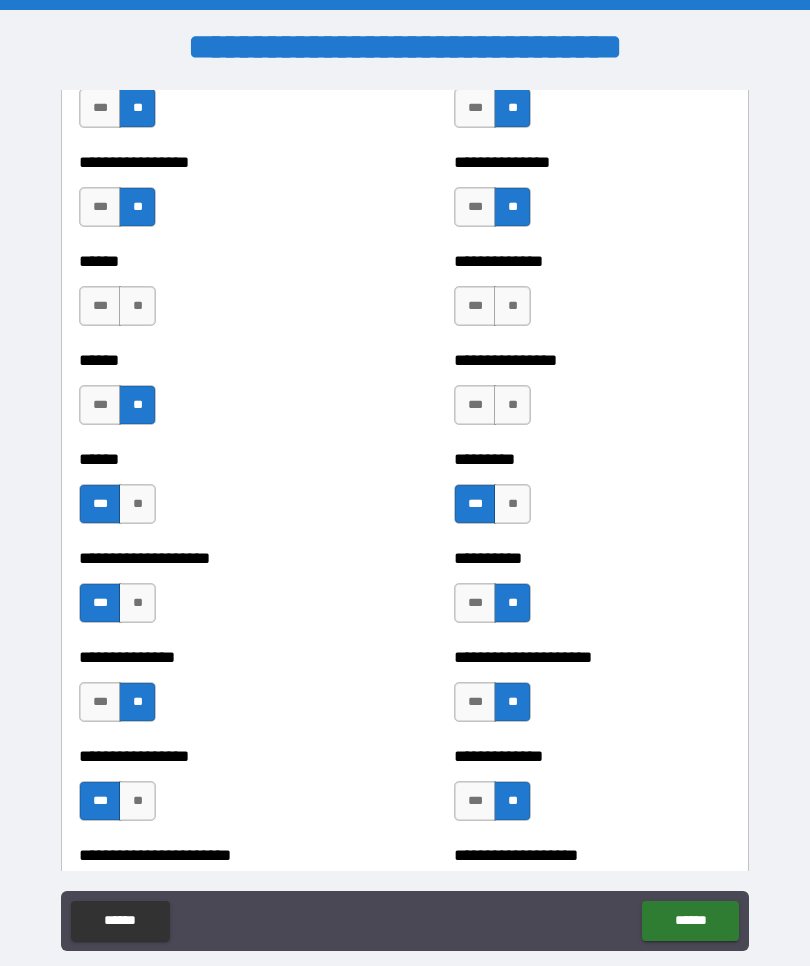 click on "**" at bounding box center (512, 405) 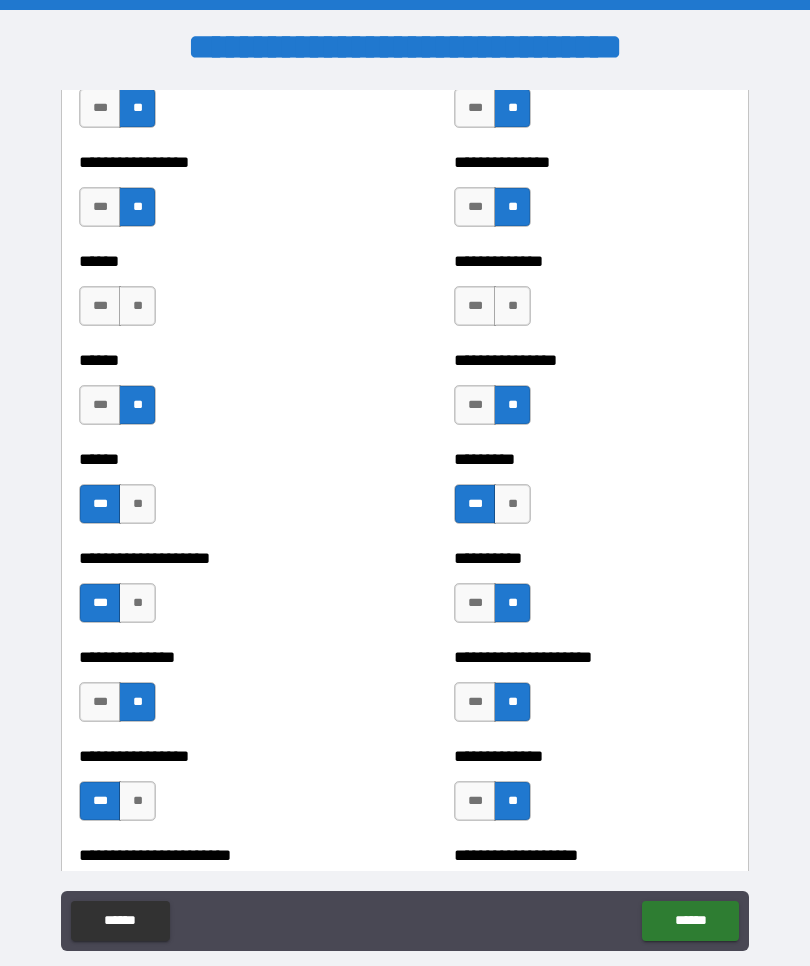 click on "***" at bounding box center (475, 306) 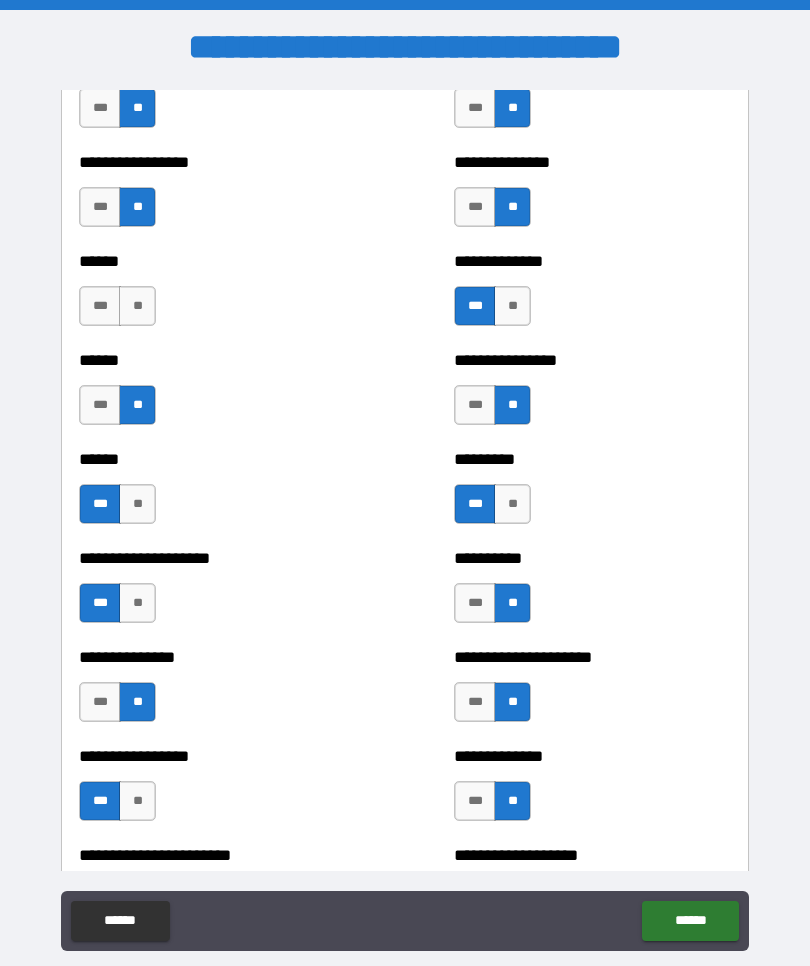click on "**" at bounding box center (512, 306) 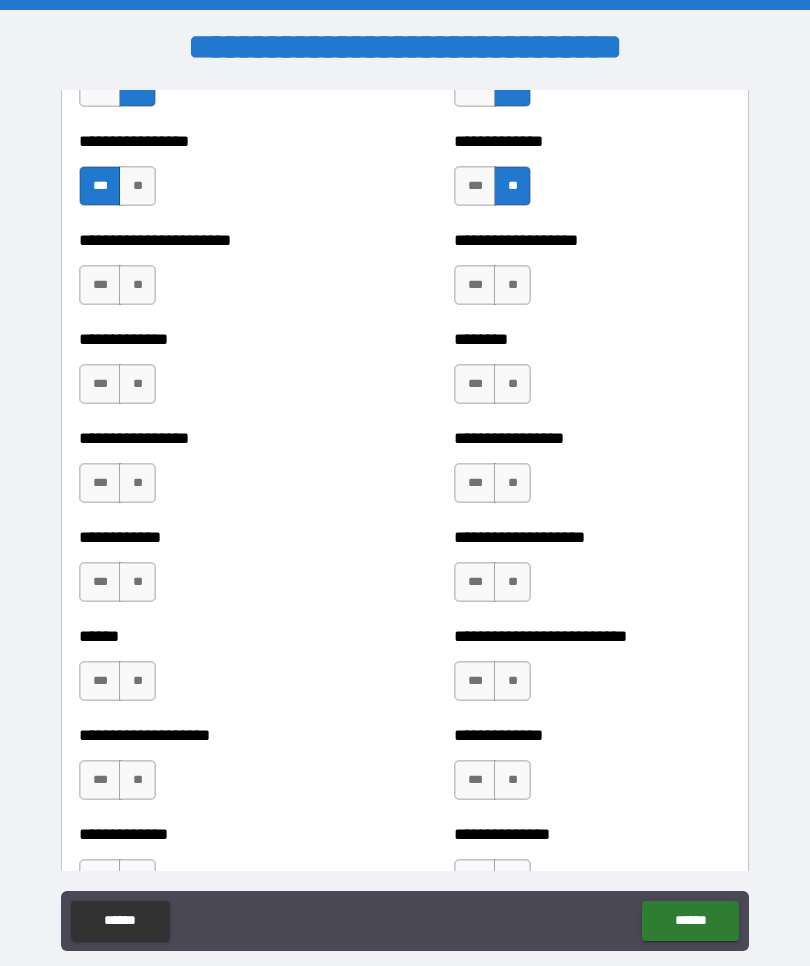 scroll, scrollTop: 3511, scrollLeft: 0, axis: vertical 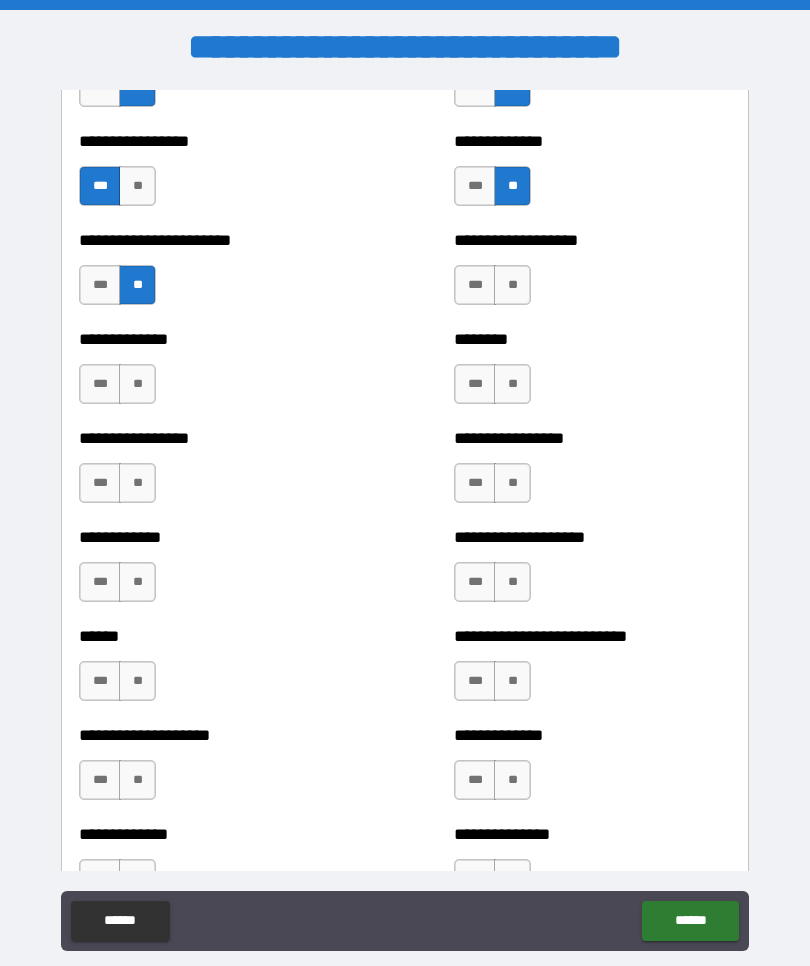 click on "***" at bounding box center (100, 384) 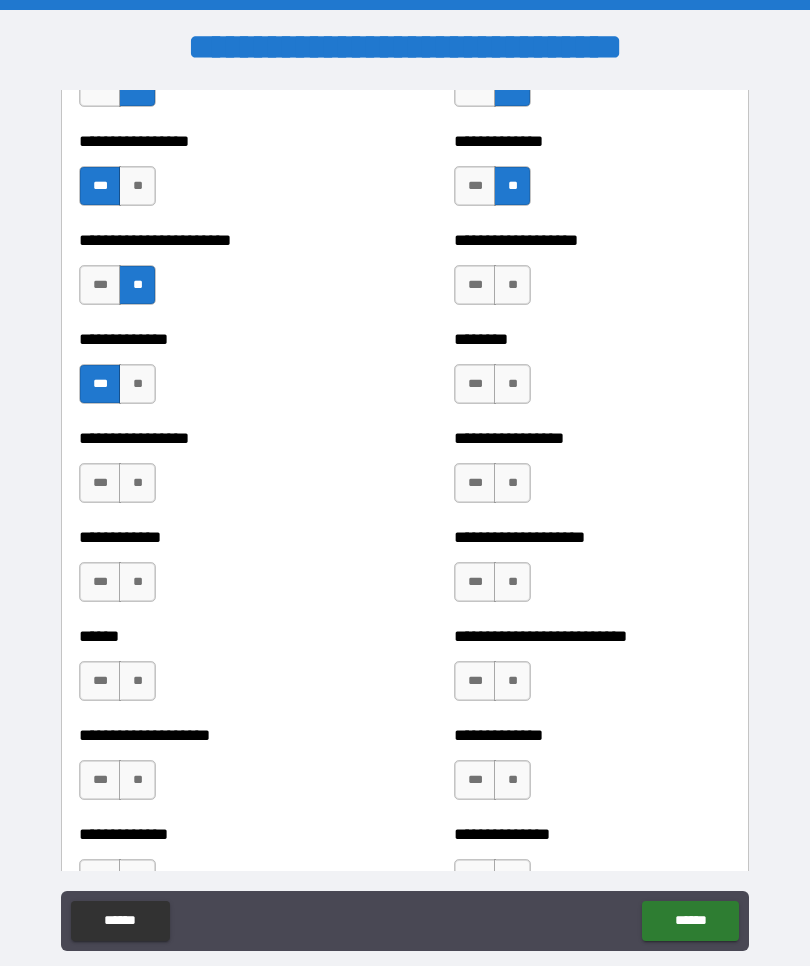 click on "**********" at bounding box center [405, 473] 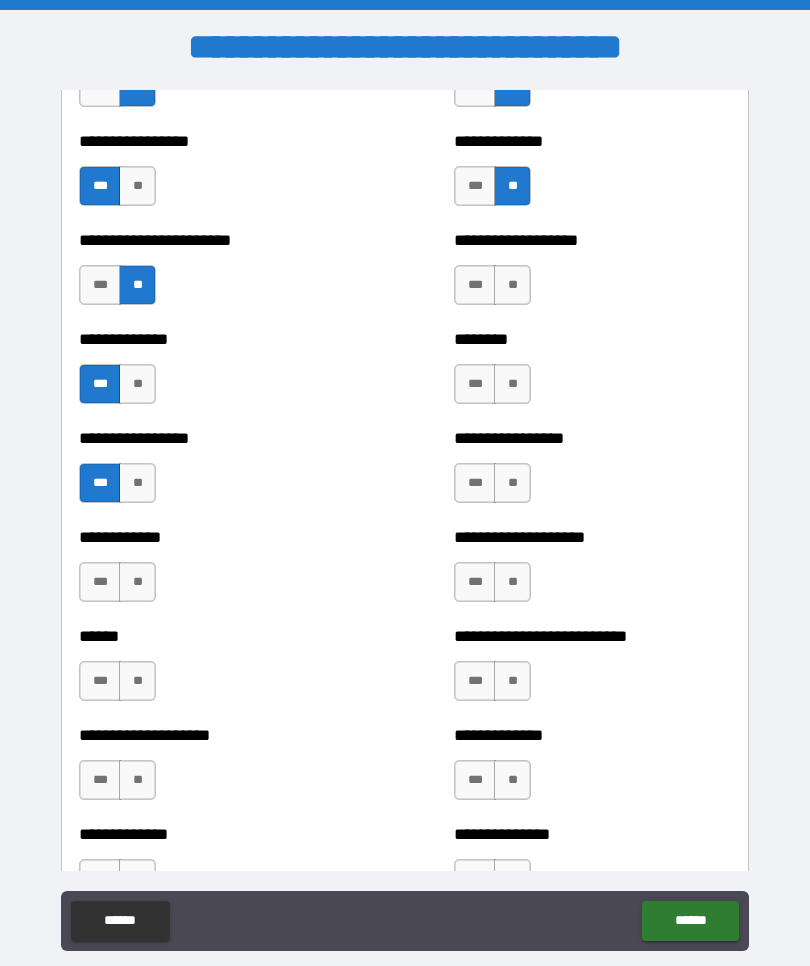 click on "**" at bounding box center [137, 582] 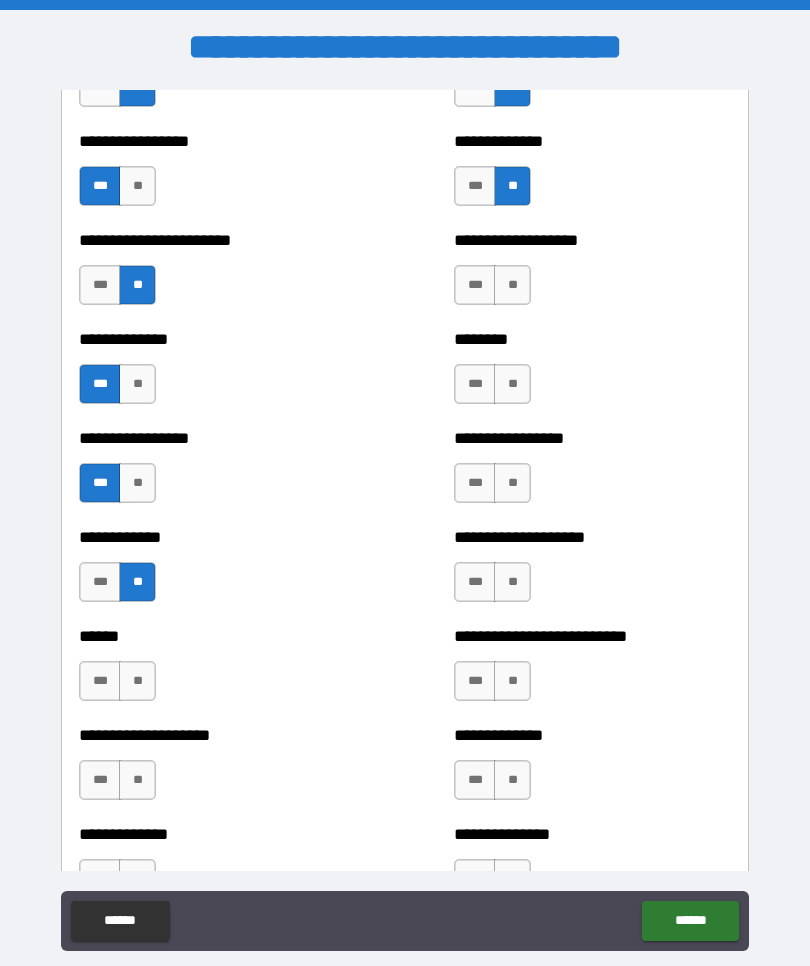 click on "**" at bounding box center (137, 681) 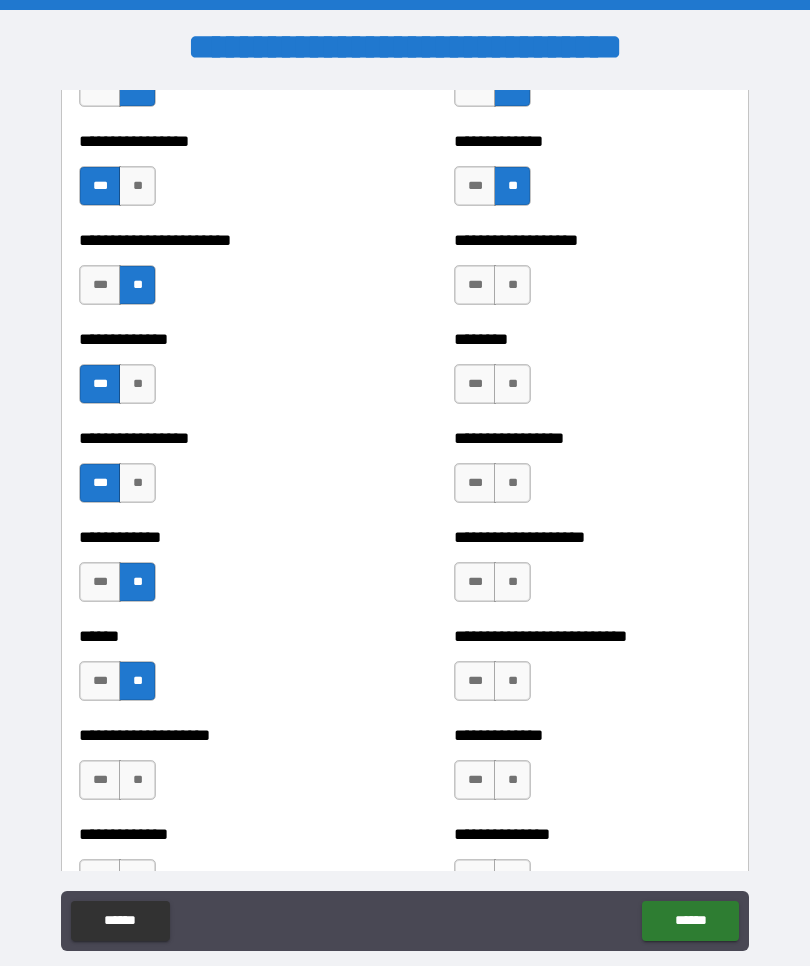 click on "***" at bounding box center (100, 780) 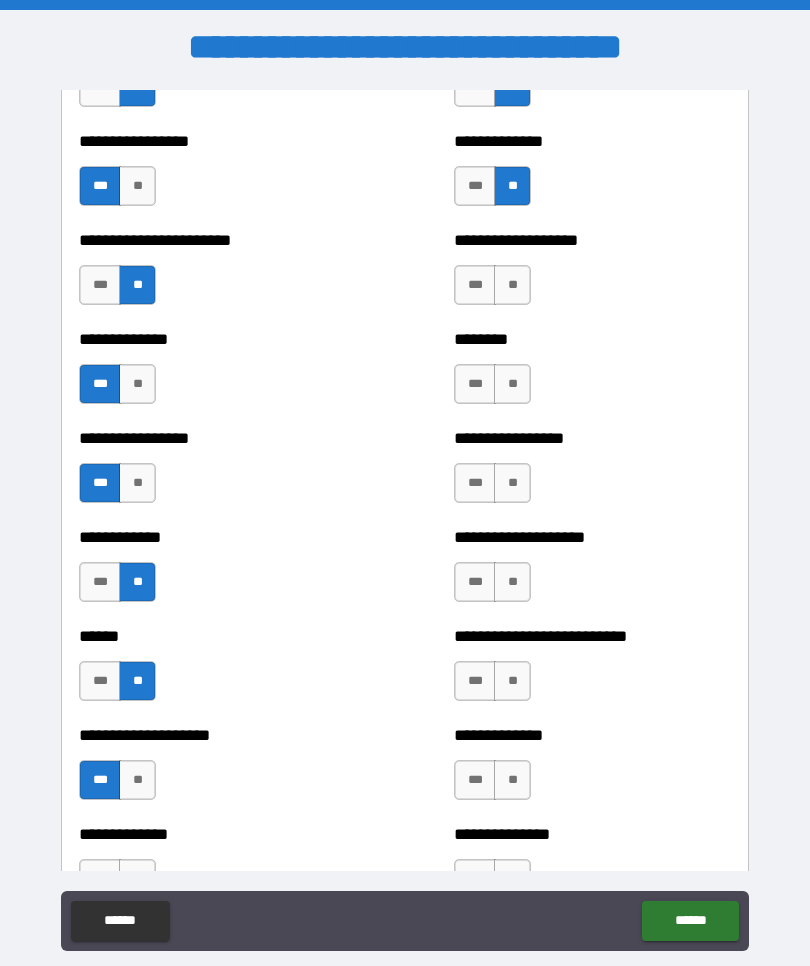 click on "**" at bounding box center [512, 285] 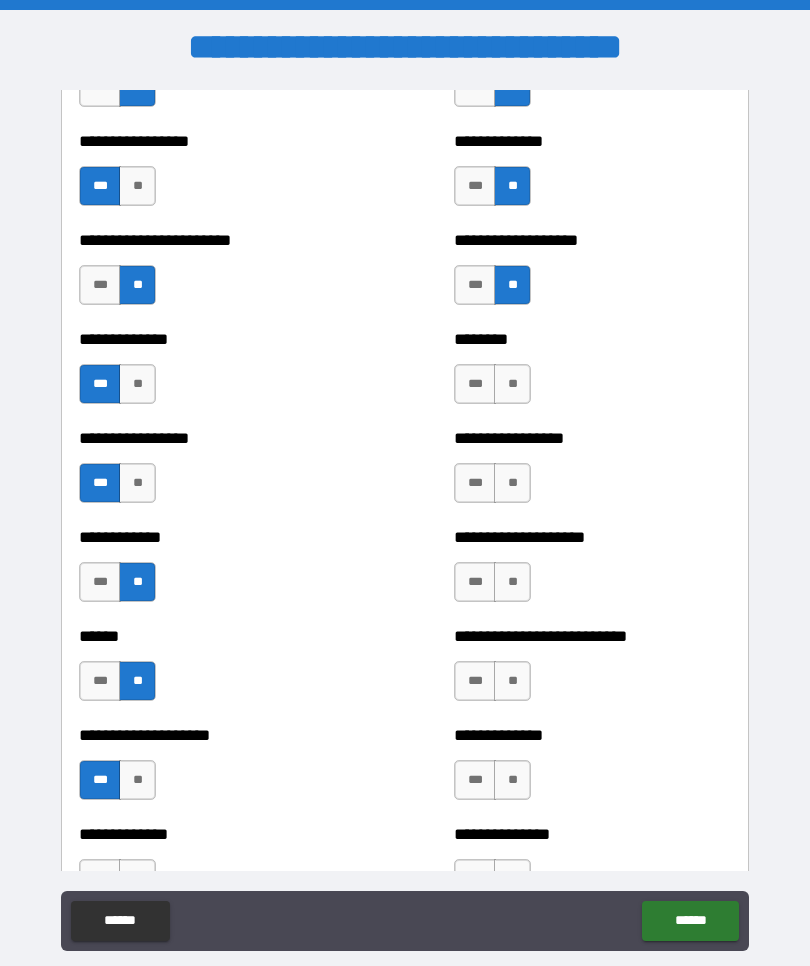 click on "**" at bounding box center [512, 384] 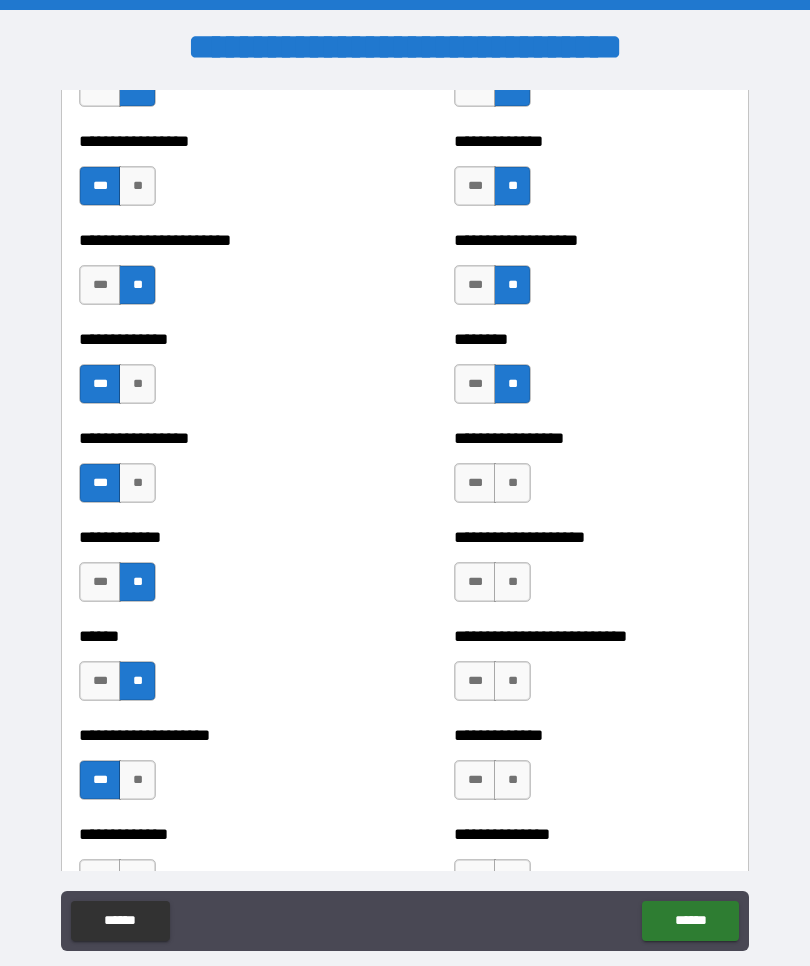 click on "**" at bounding box center (512, 483) 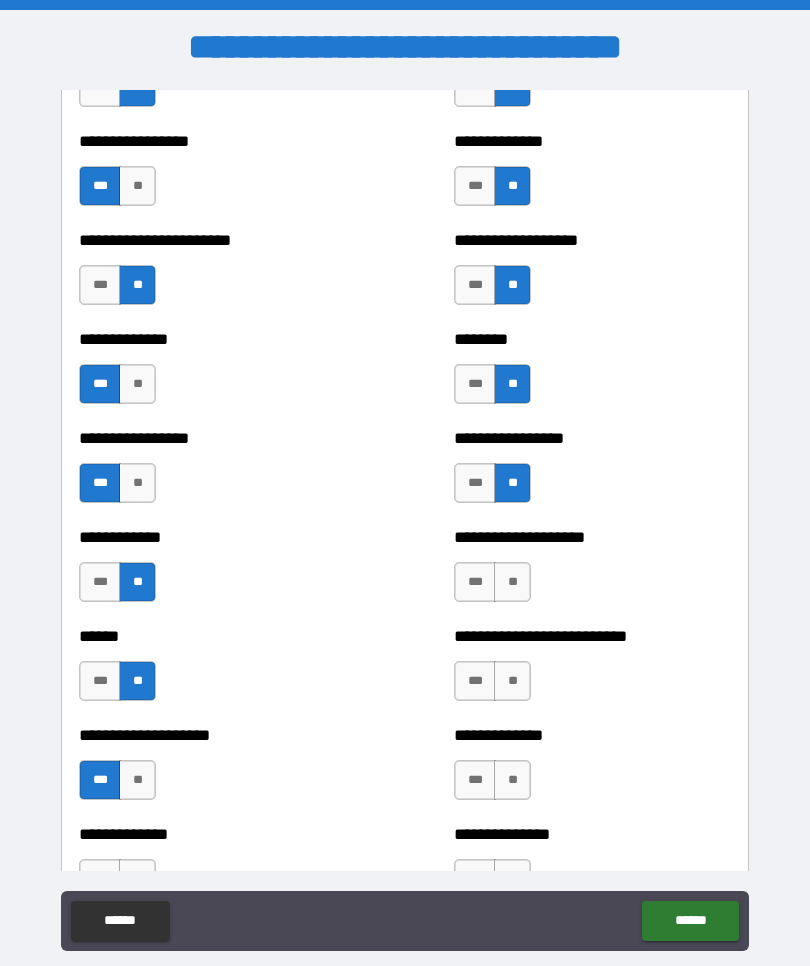 click on "**" at bounding box center (512, 582) 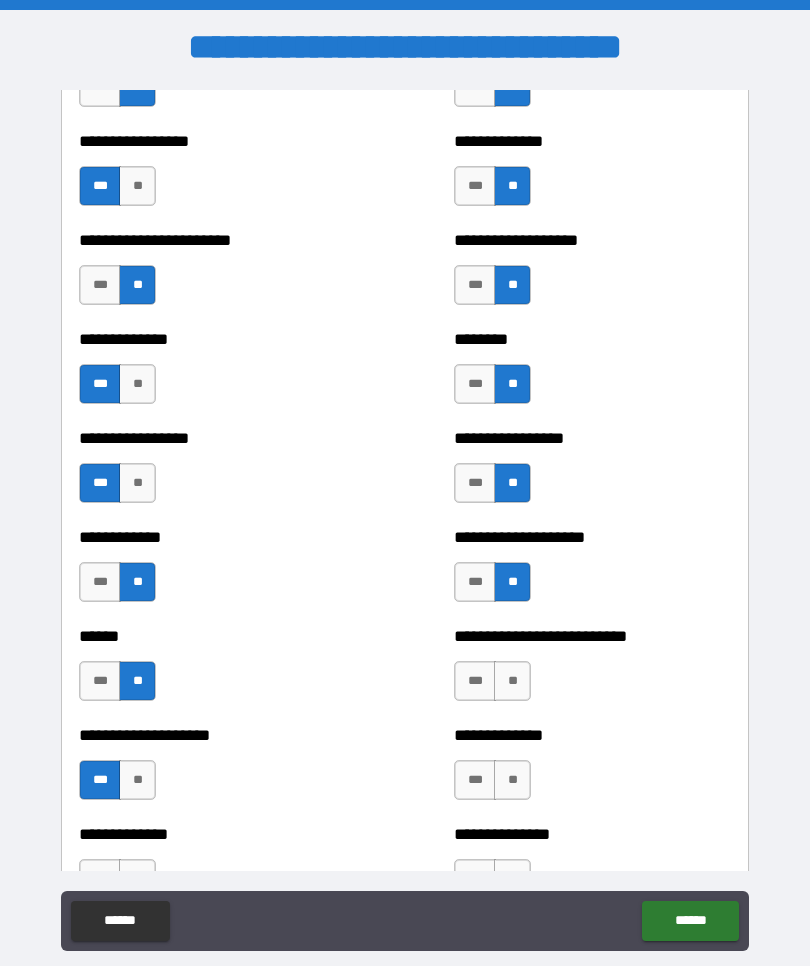 click on "**" at bounding box center (512, 681) 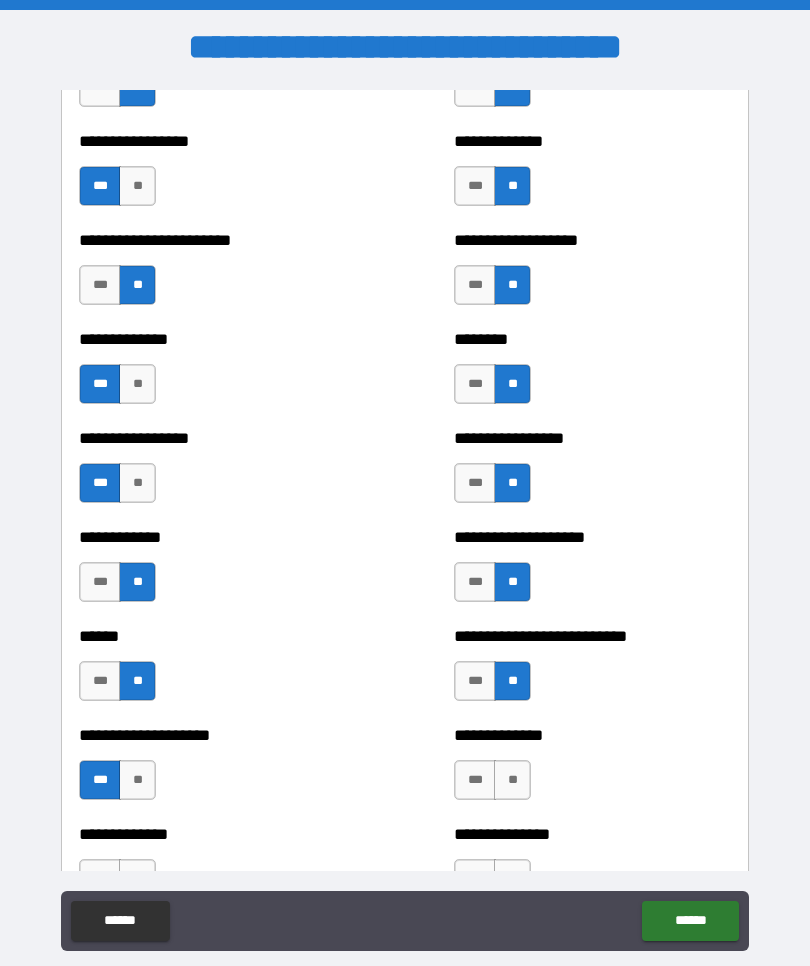 click on "**" at bounding box center [512, 780] 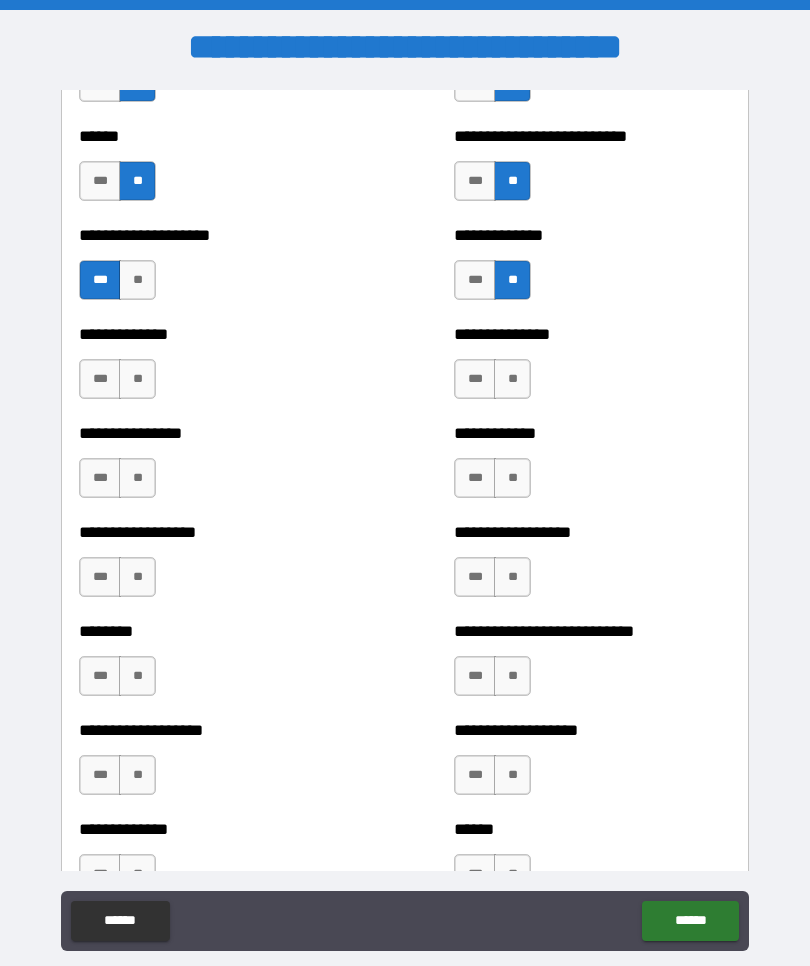 scroll, scrollTop: 4016, scrollLeft: 0, axis: vertical 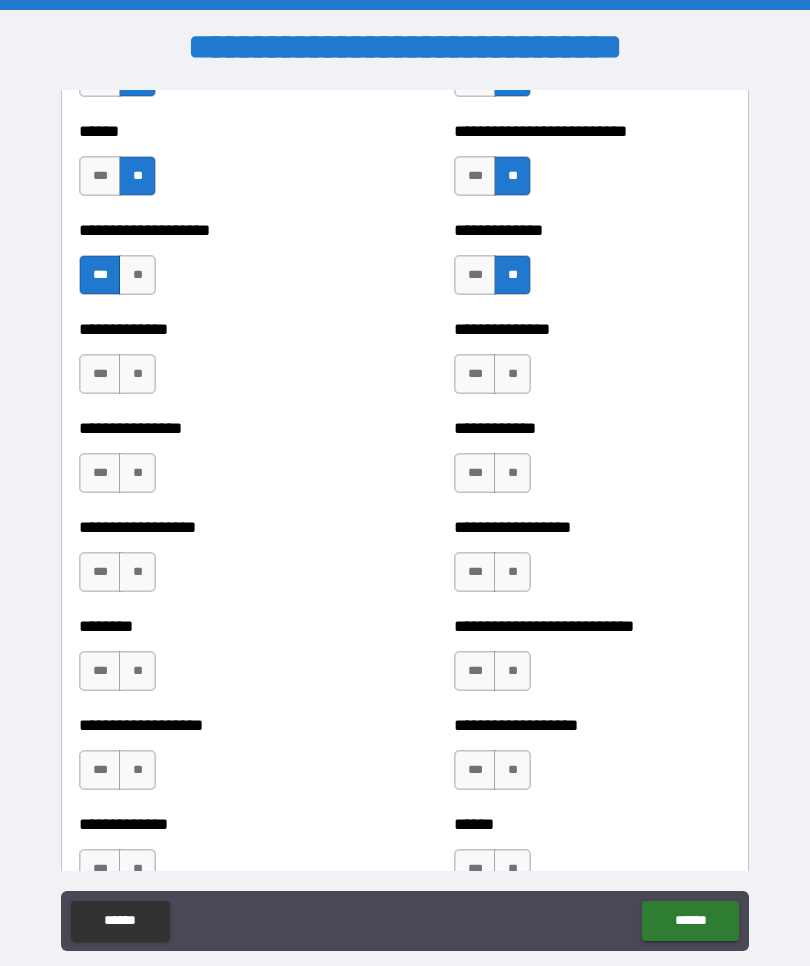 click on "**" at bounding box center (137, 374) 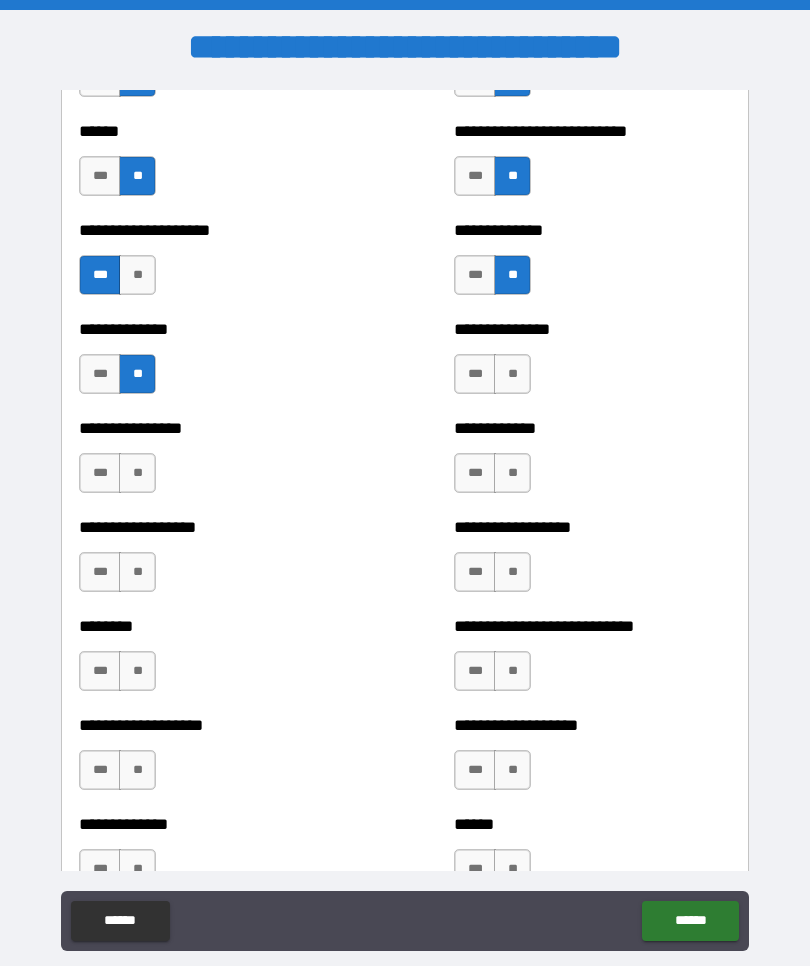 click on "***" at bounding box center (100, 473) 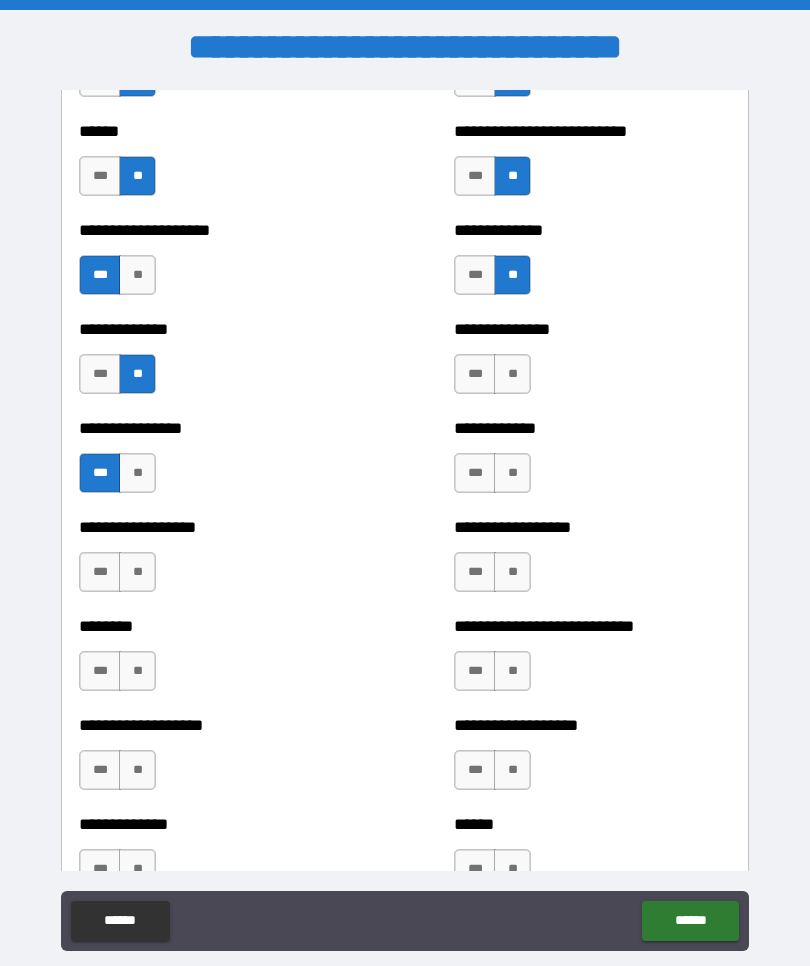 click on "**" at bounding box center (137, 473) 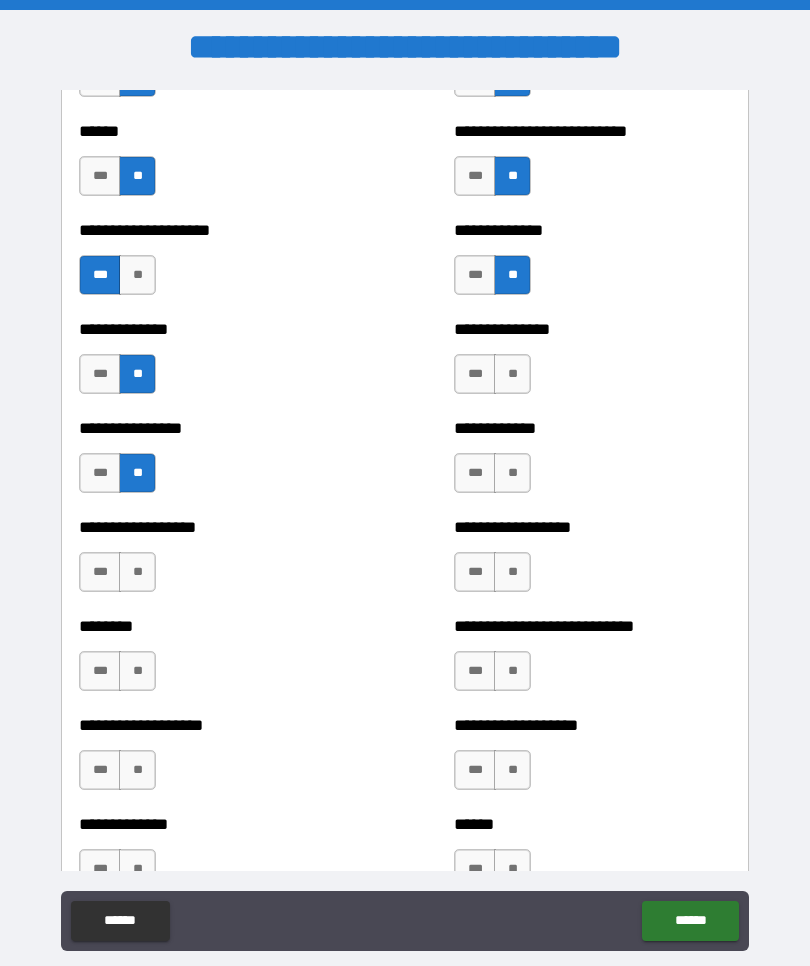 click on "**" at bounding box center (137, 572) 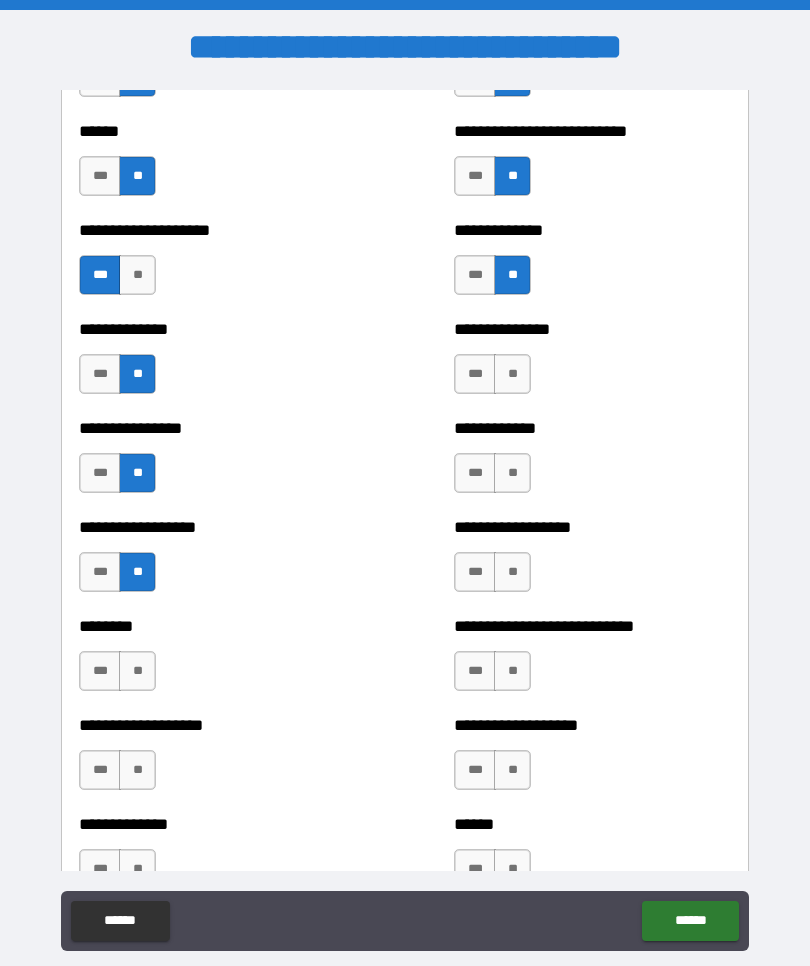 click on "**" at bounding box center [137, 671] 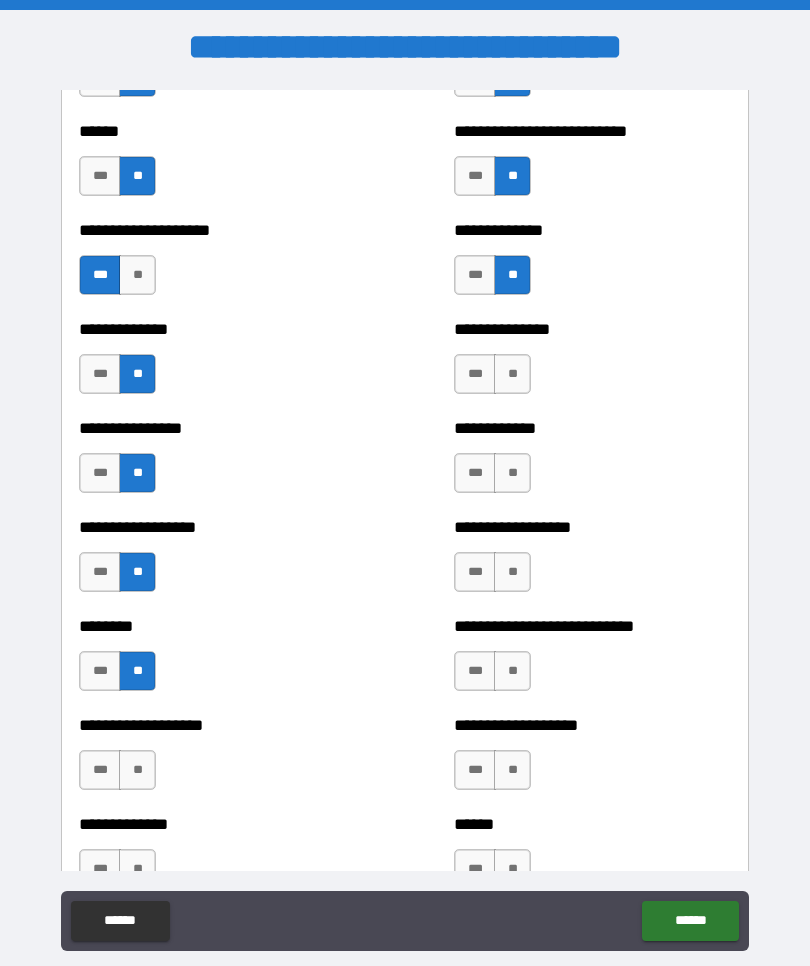 click on "**" at bounding box center (137, 770) 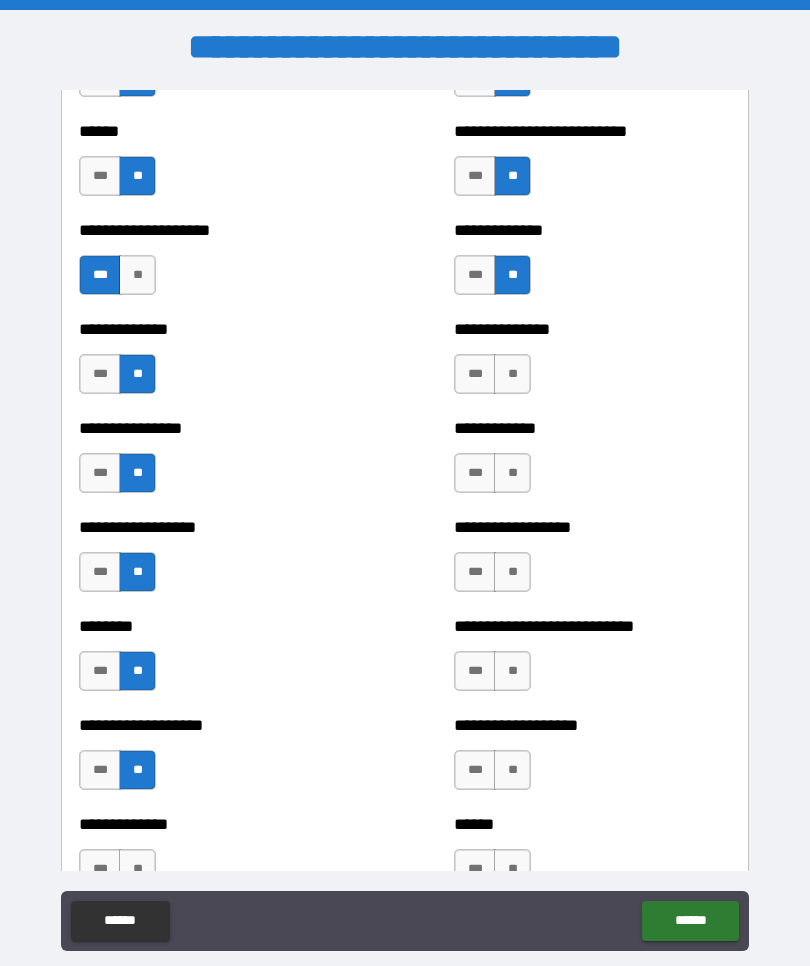 click on "**" at bounding box center (512, 770) 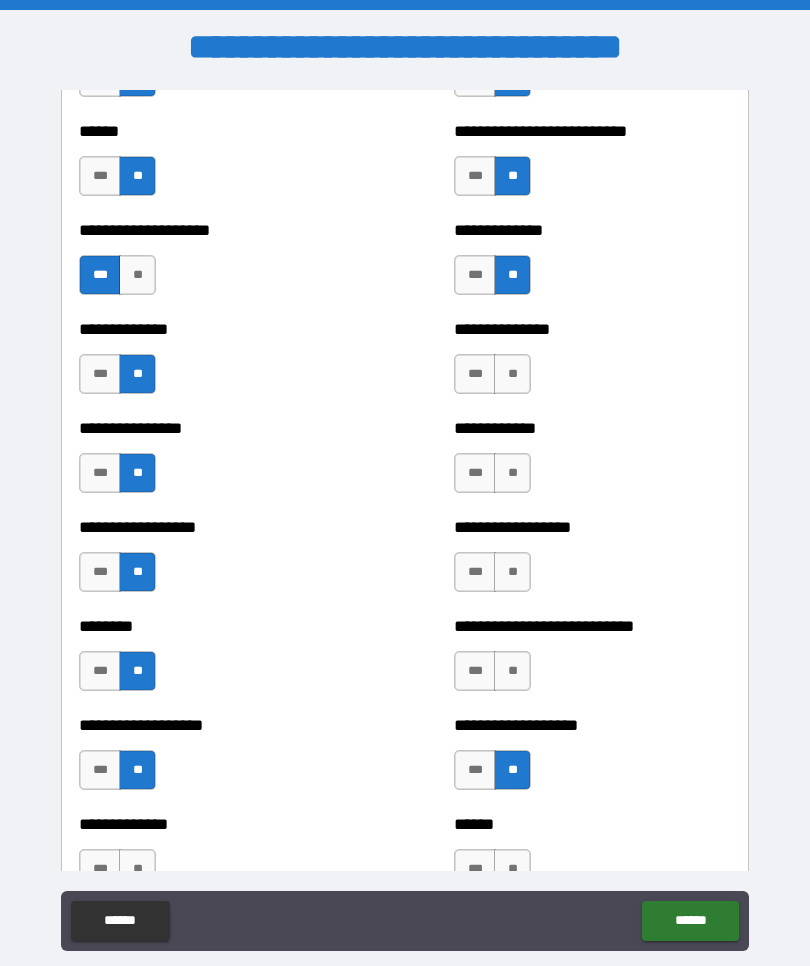 click on "**" at bounding box center (512, 671) 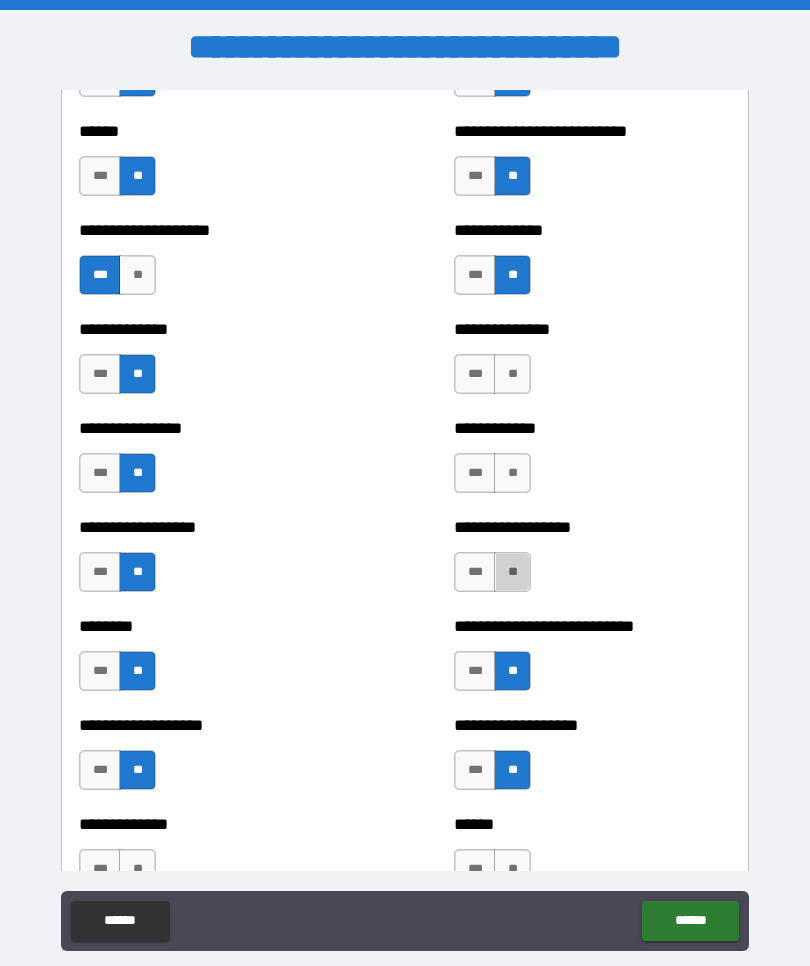 click on "**" at bounding box center [512, 572] 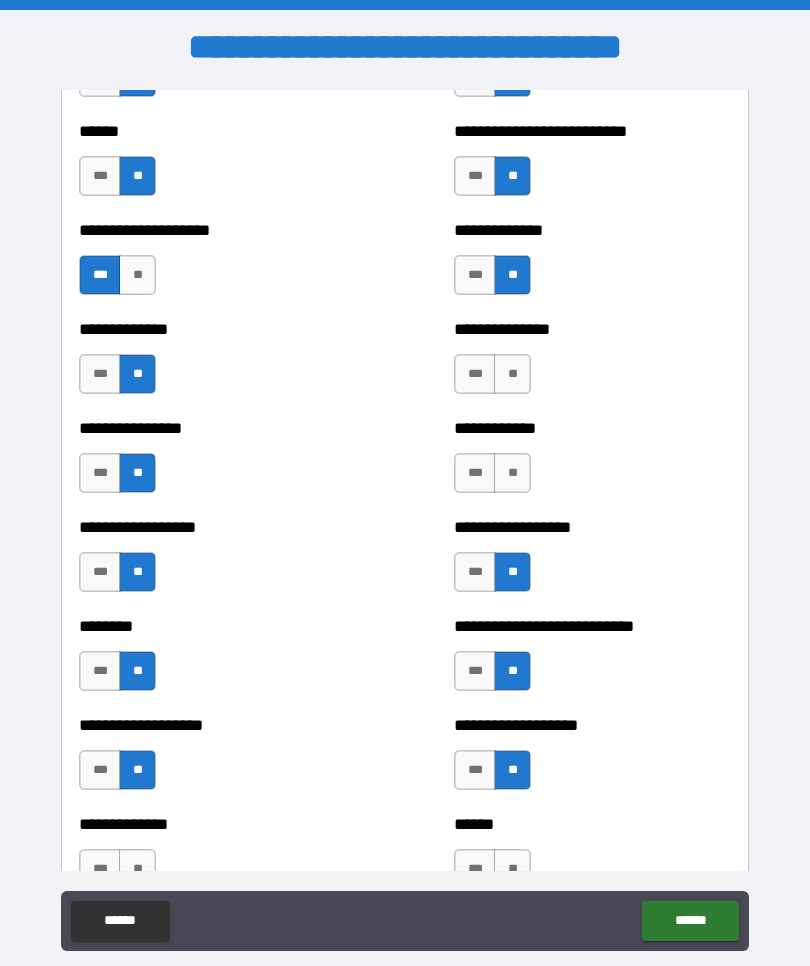 click on "**" at bounding box center [512, 473] 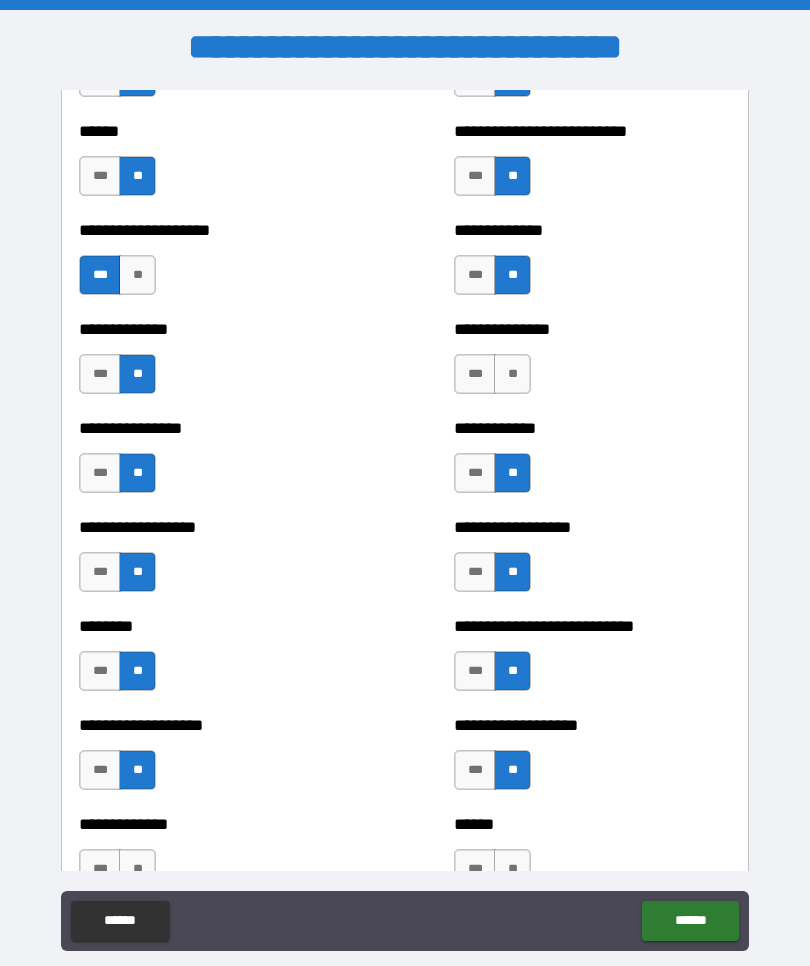 click on "**" at bounding box center (512, 374) 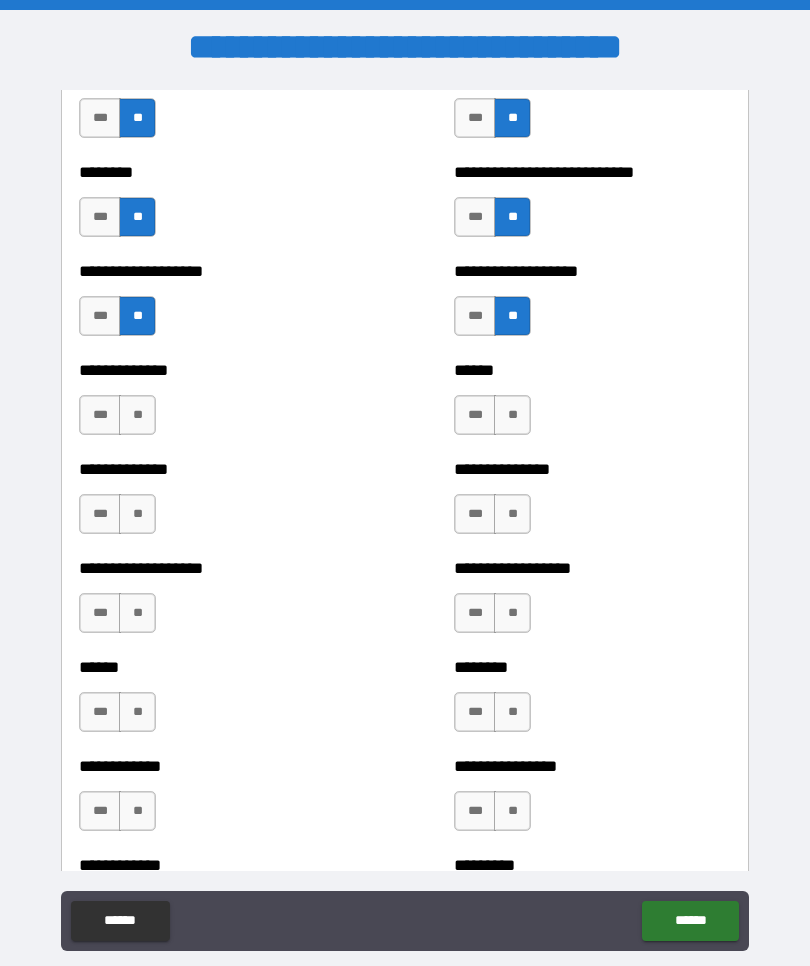 scroll, scrollTop: 4470, scrollLeft: 0, axis: vertical 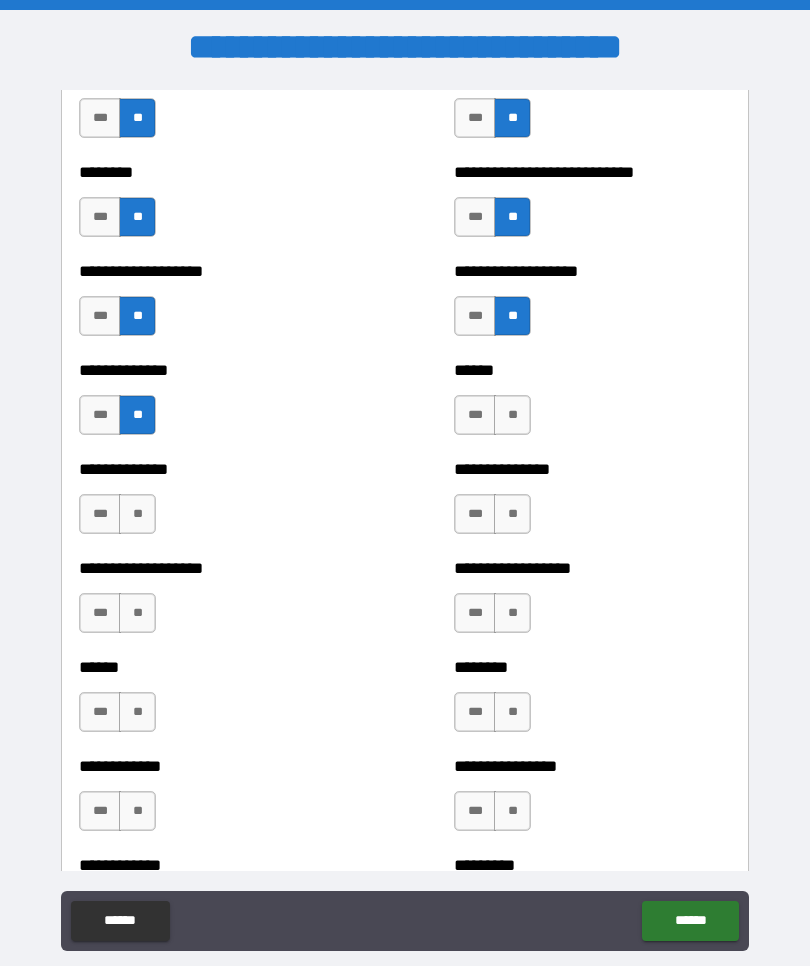 click on "**" at bounding box center (512, 415) 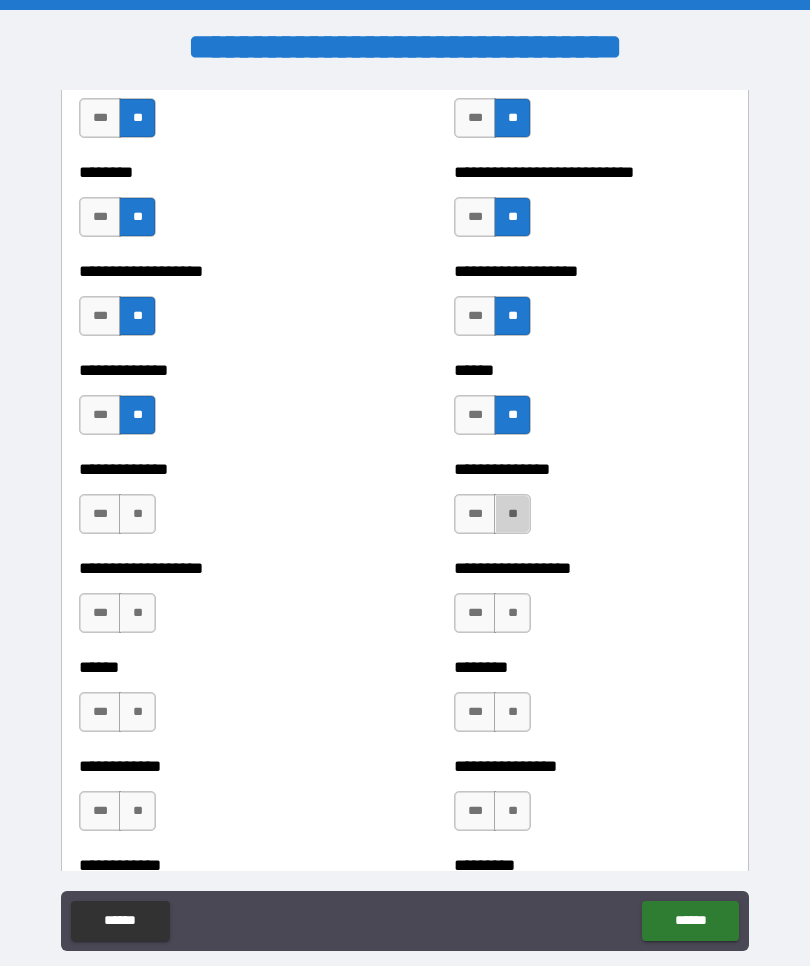 click on "**" at bounding box center (512, 514) 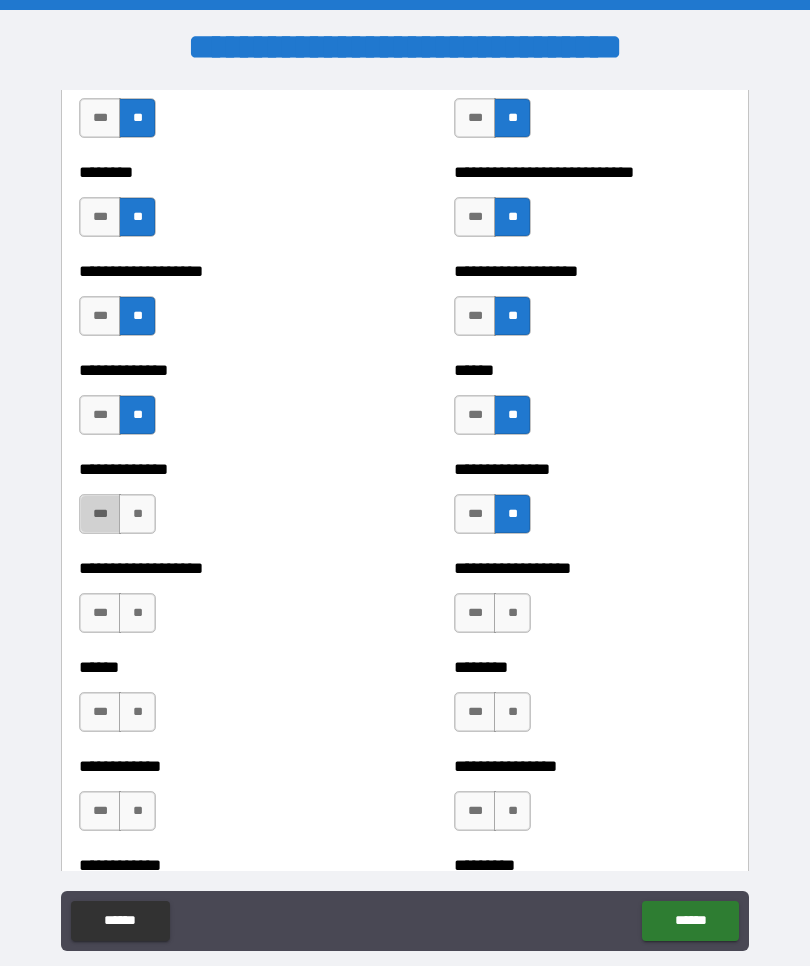 click on "***" at bounding box center (100, 514) 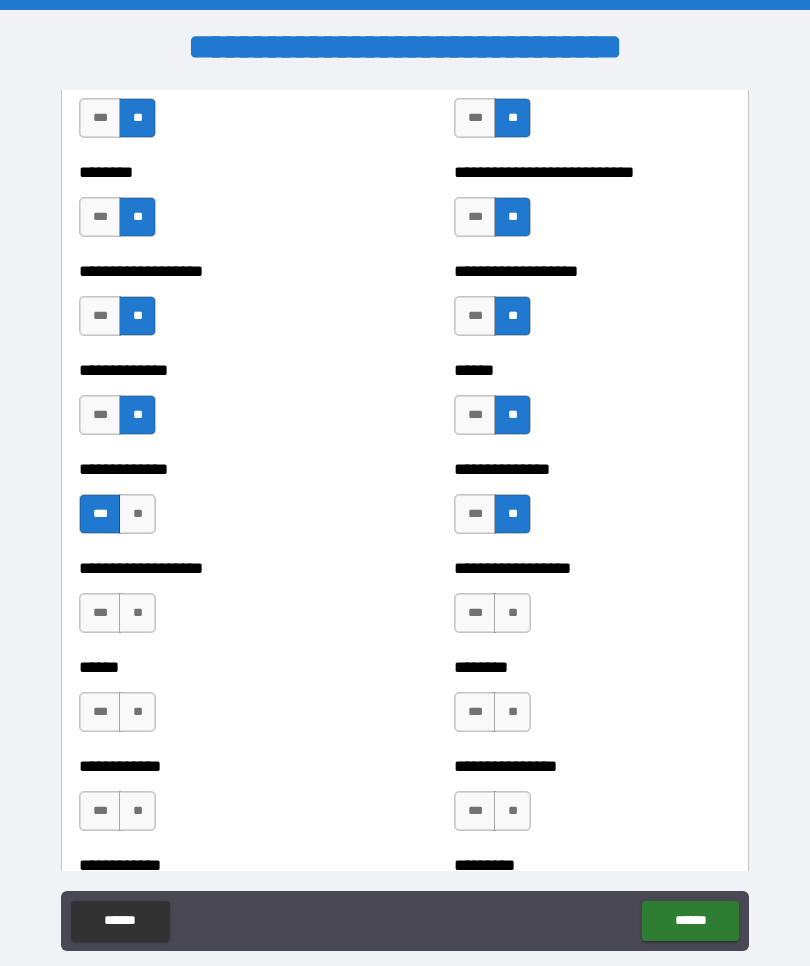 click on "**" at bounding box center [137, 613] 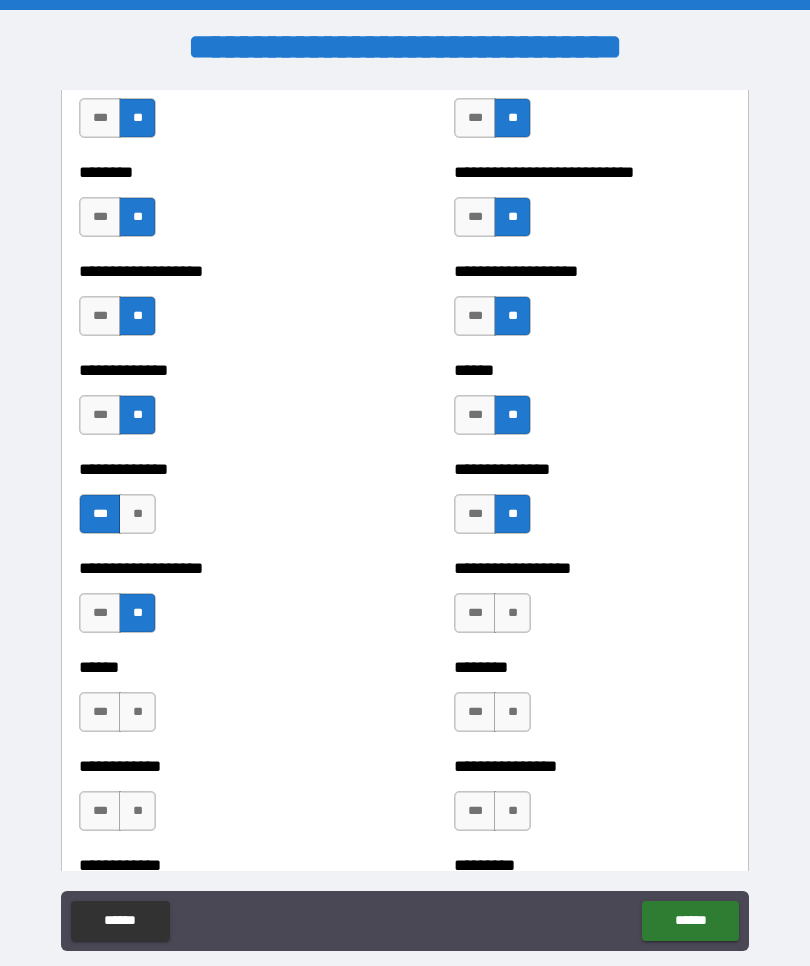 click on "***" at bounding box center (475, 613) 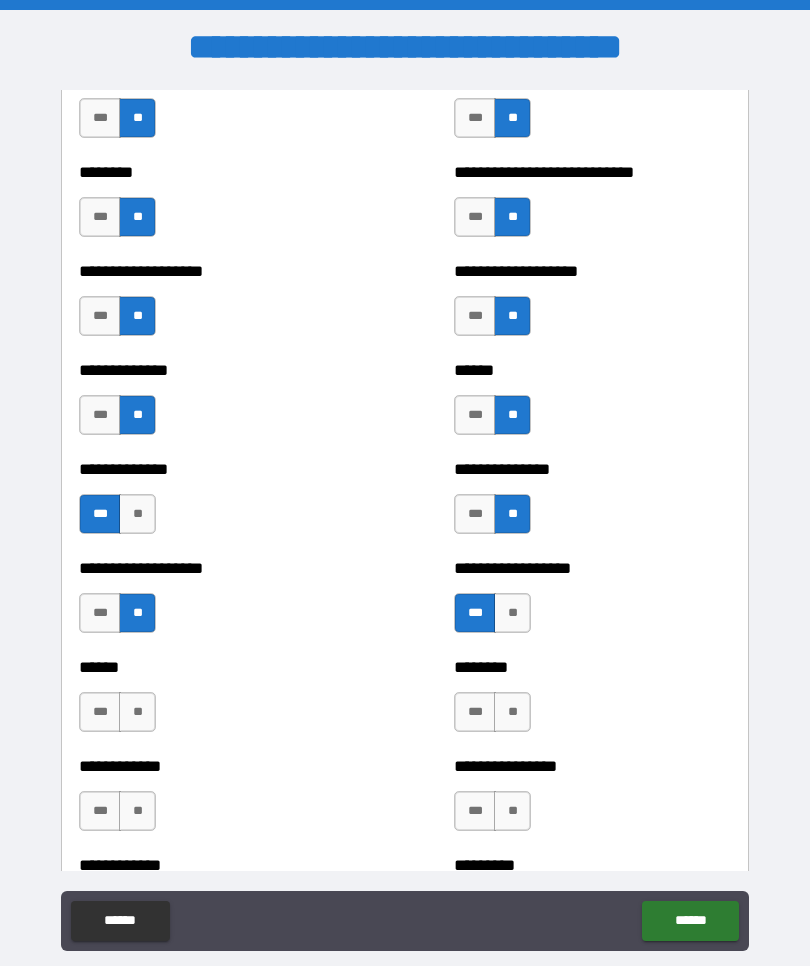click on "**" at bounding box center [512, 613] 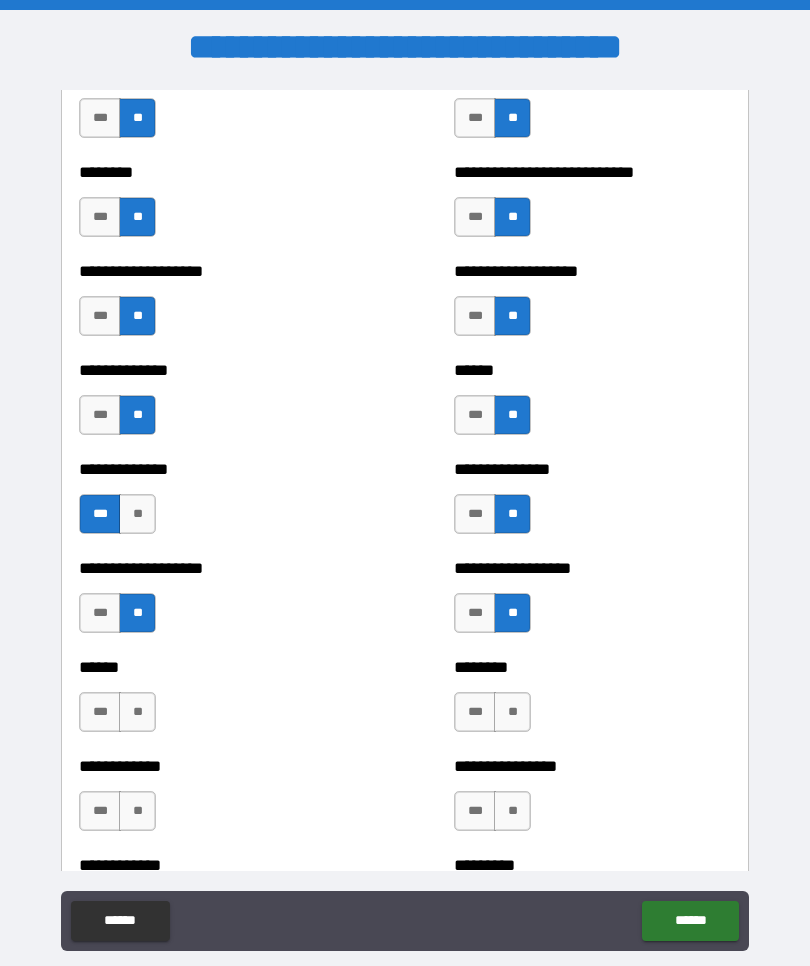 click on "**" at bounding box center (137, 712) 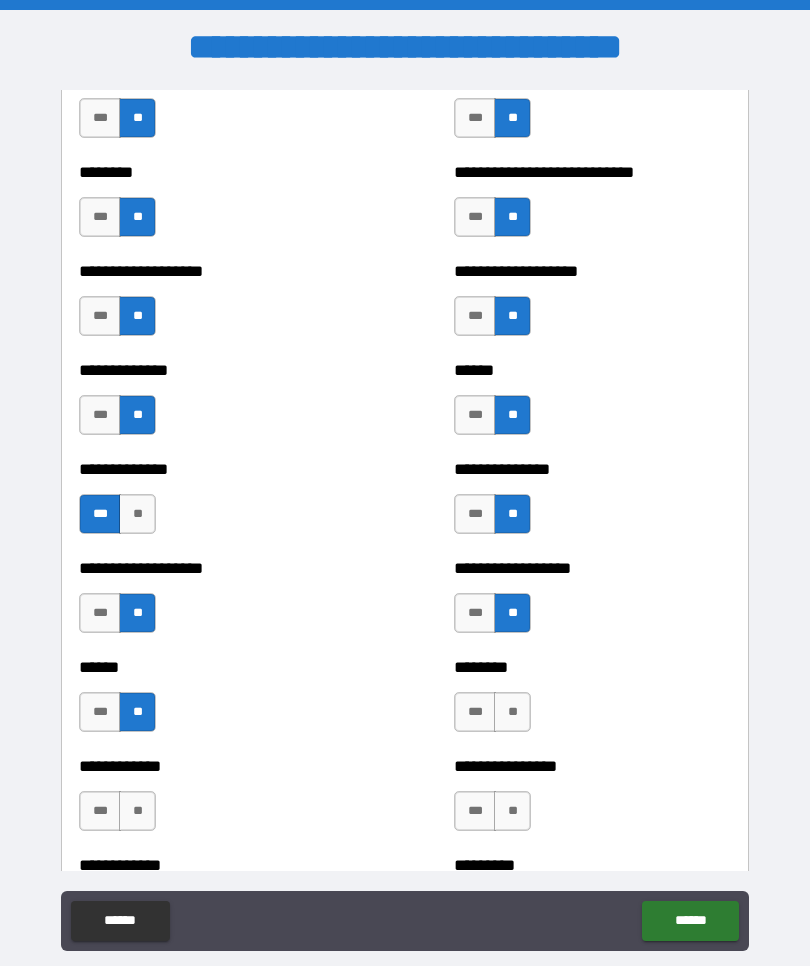 click on "**" at bounding box center [512, 712] 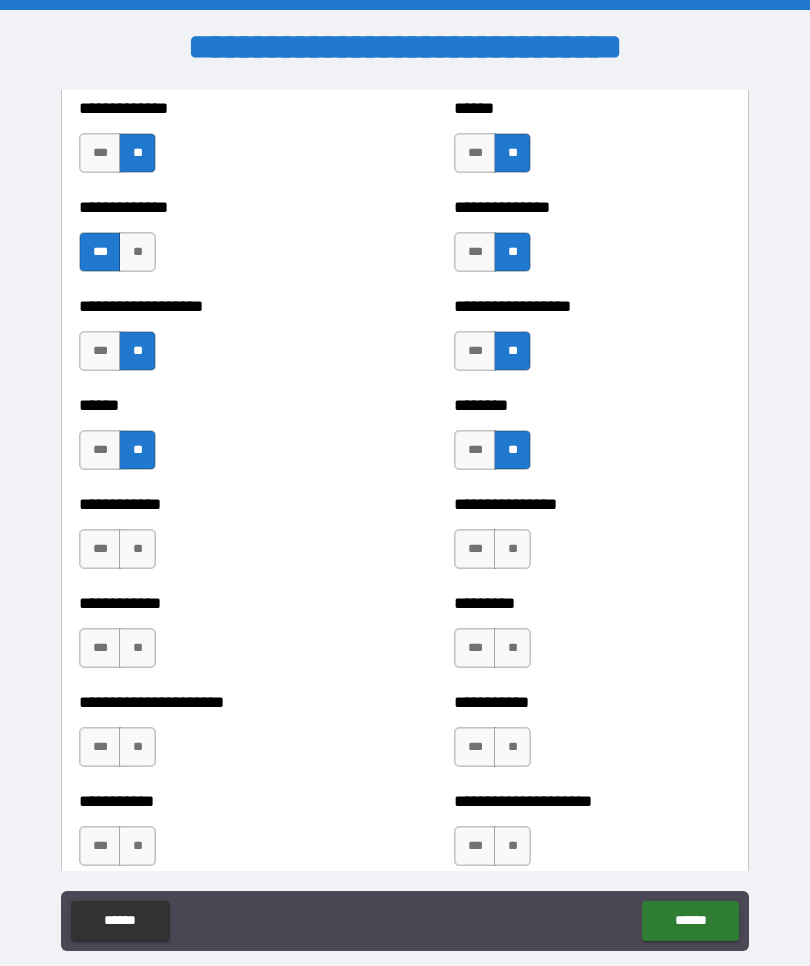 scroll, scrollTop: 4742, scrollLeft: 0, axis: vertical 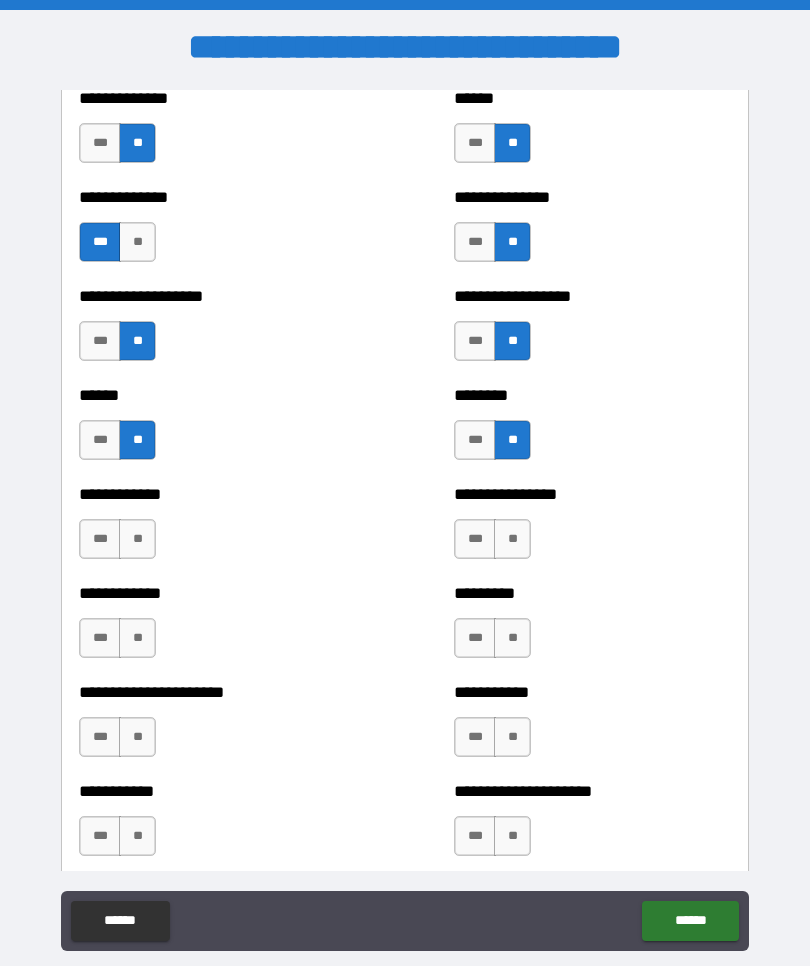 click on "**" at bounding box center (137, 539) 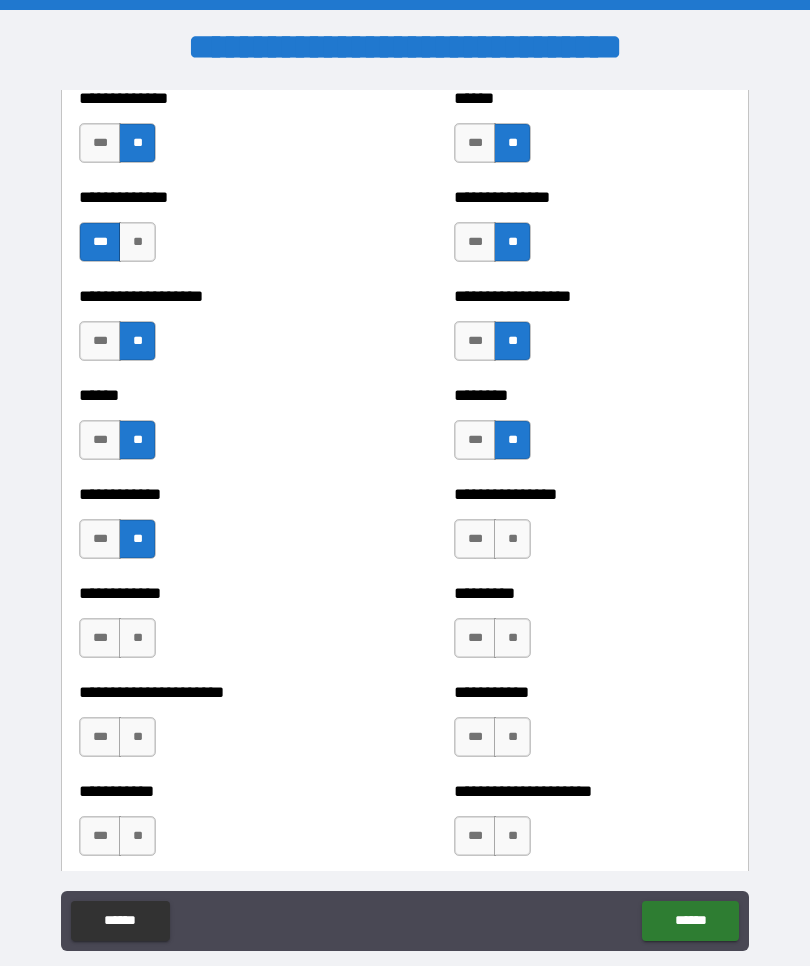 click on "**" at bounding box center [137, 638] 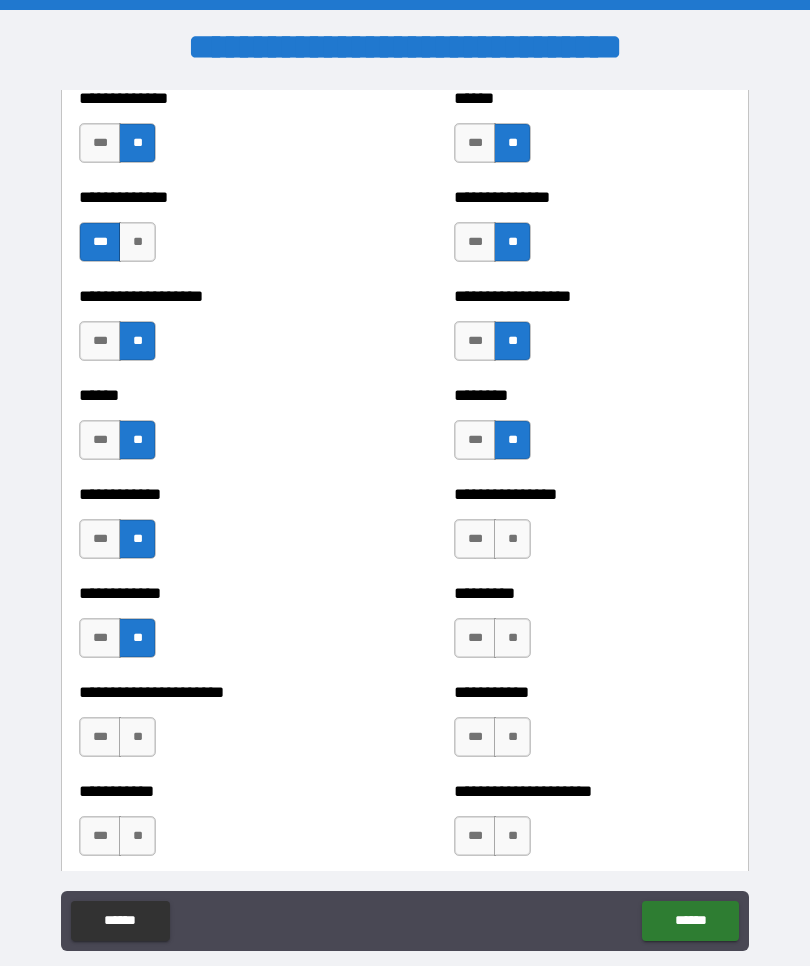 click on "**" at bounding box center (137, 737) 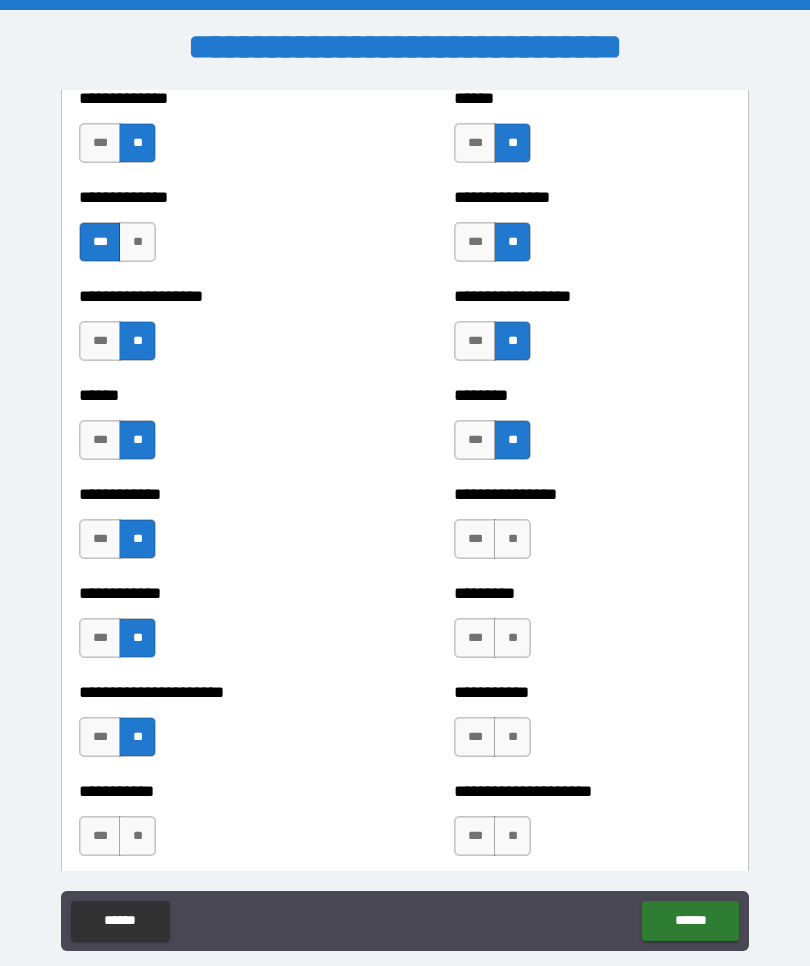 click on "**" at bounding box center [137, 836] 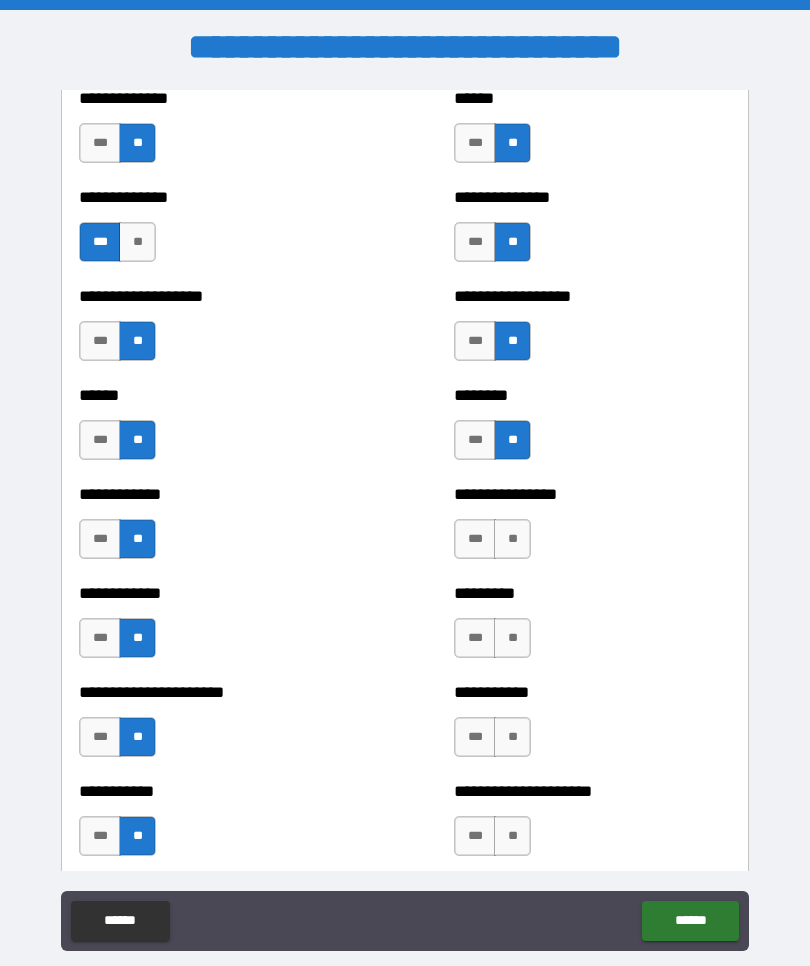 click on "**" at bounding box center [512, 836] 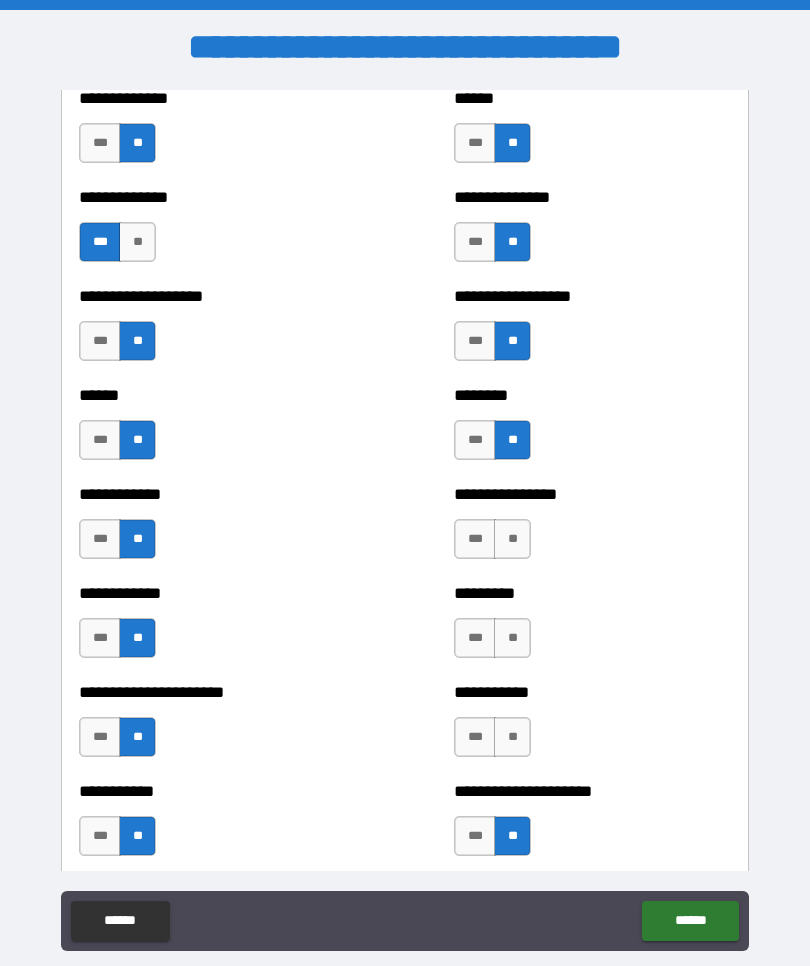click on "**" at bounding box center [512, 737] 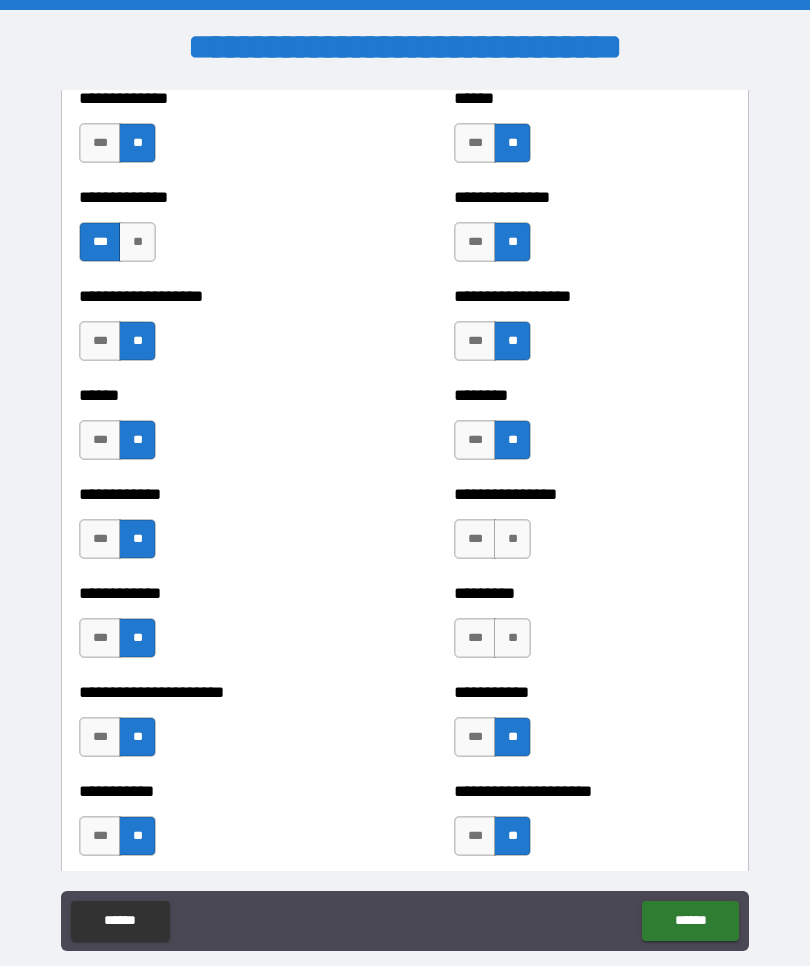click on "***" at bounding box center (475, 737) 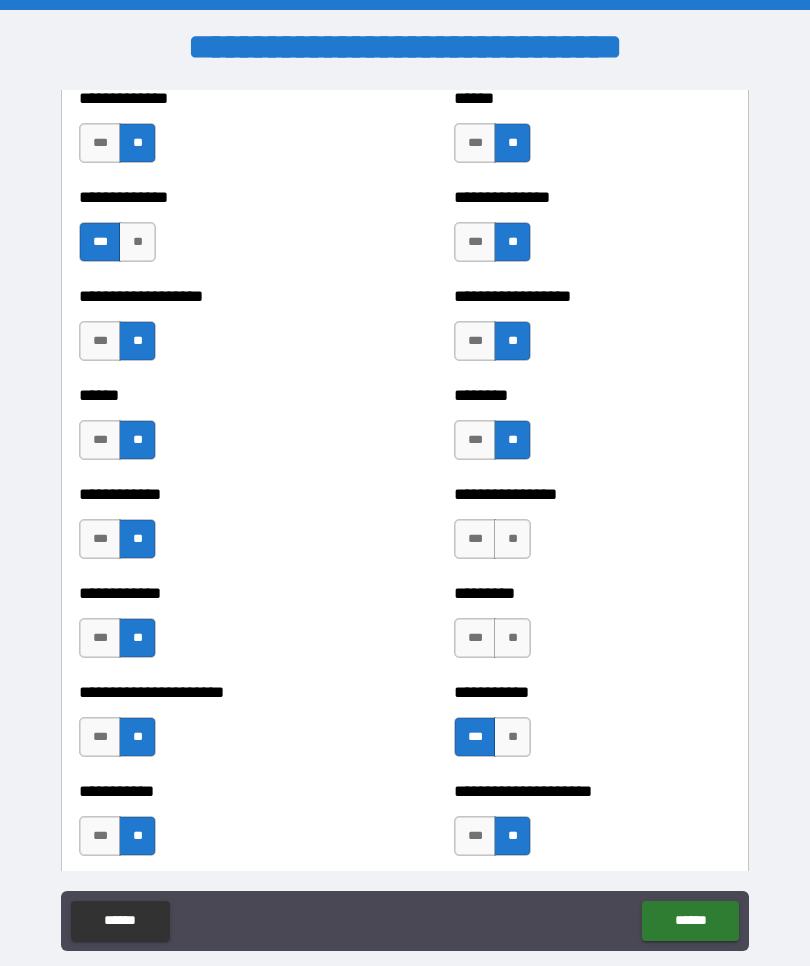 click on "**********" at bounding box center (405, 529) 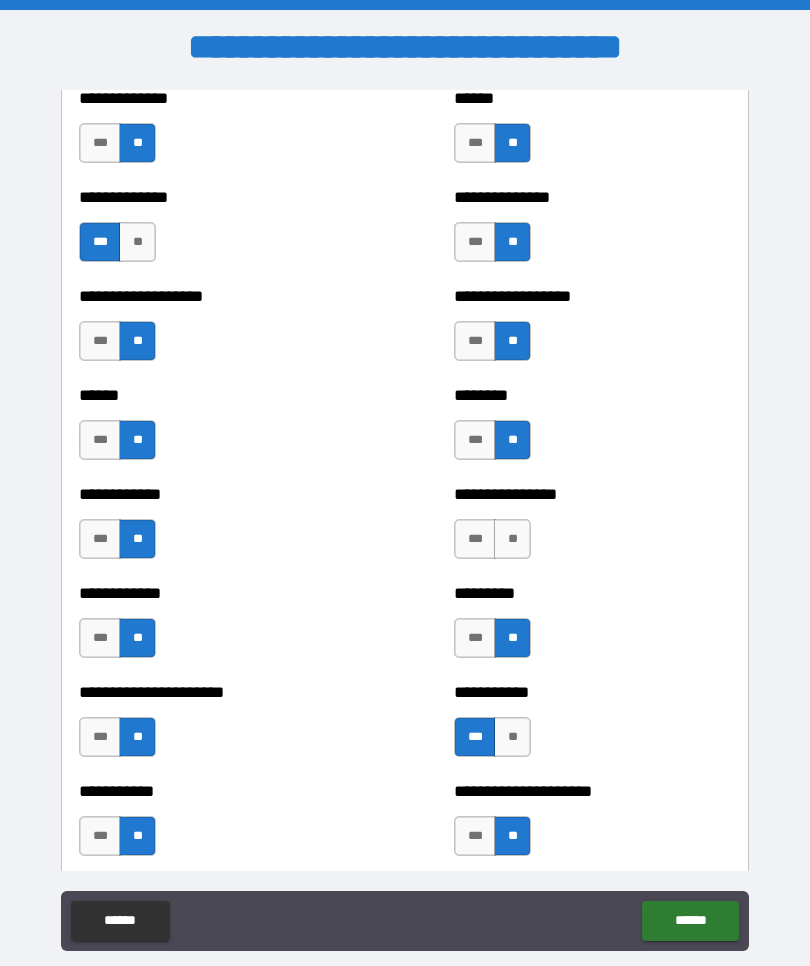 click on "**" at bounding box center (512, 539) 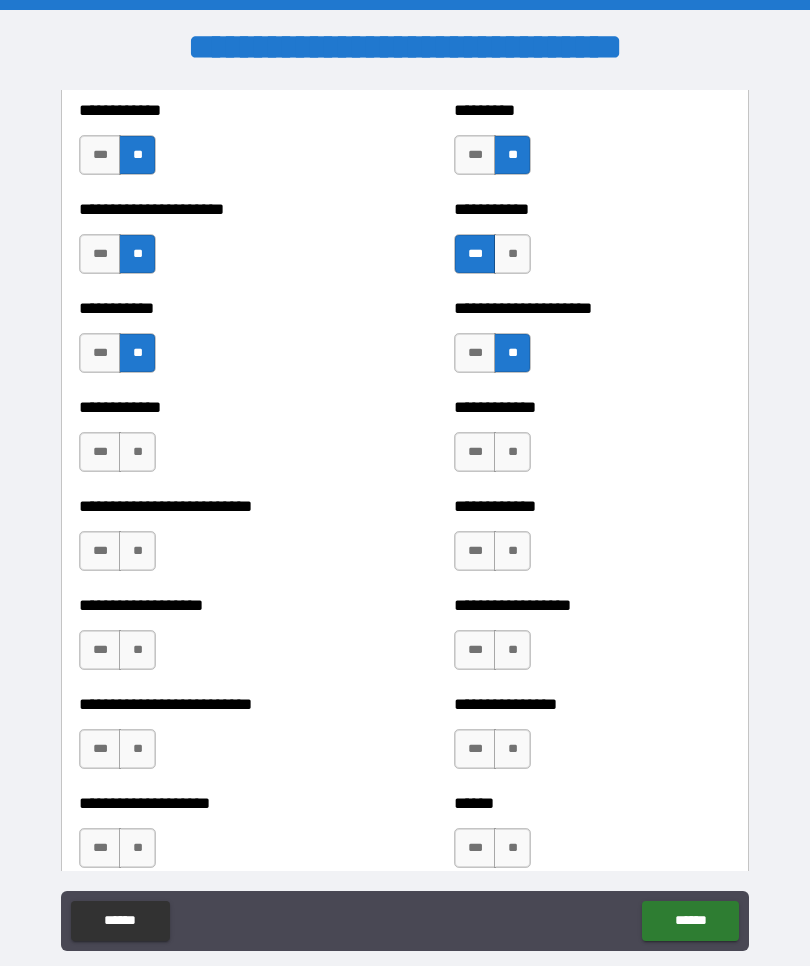 scroll, scrollTop: 5226, scrollLeft: 0, axis: vertical 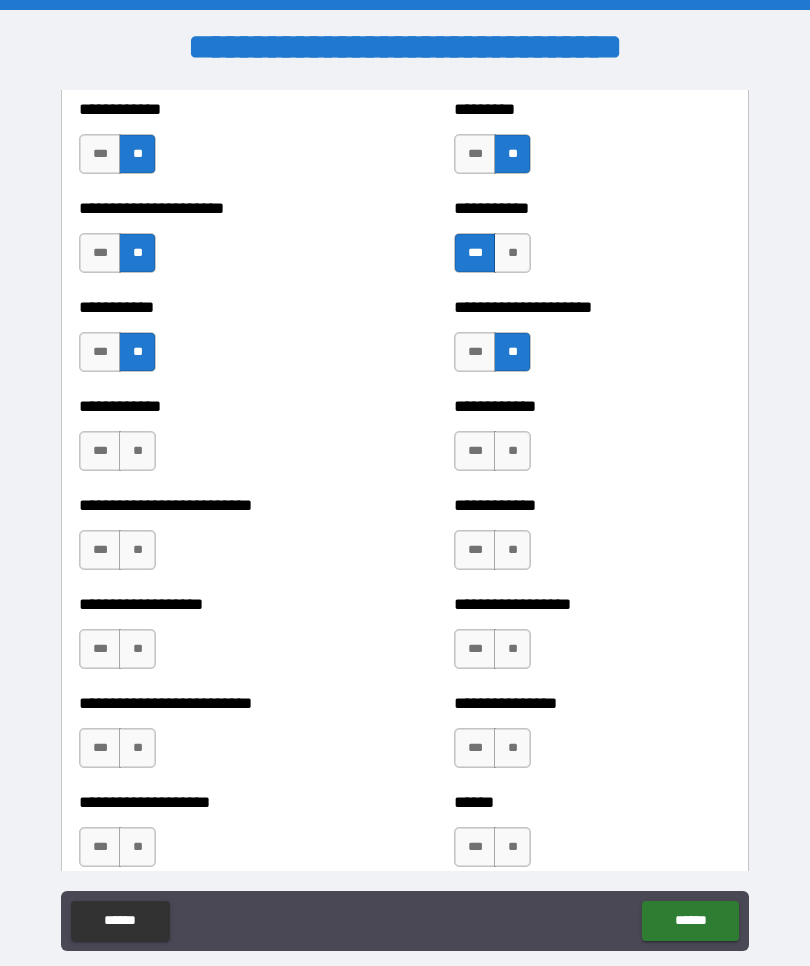 click on "**" at bounding box center [137, 451] 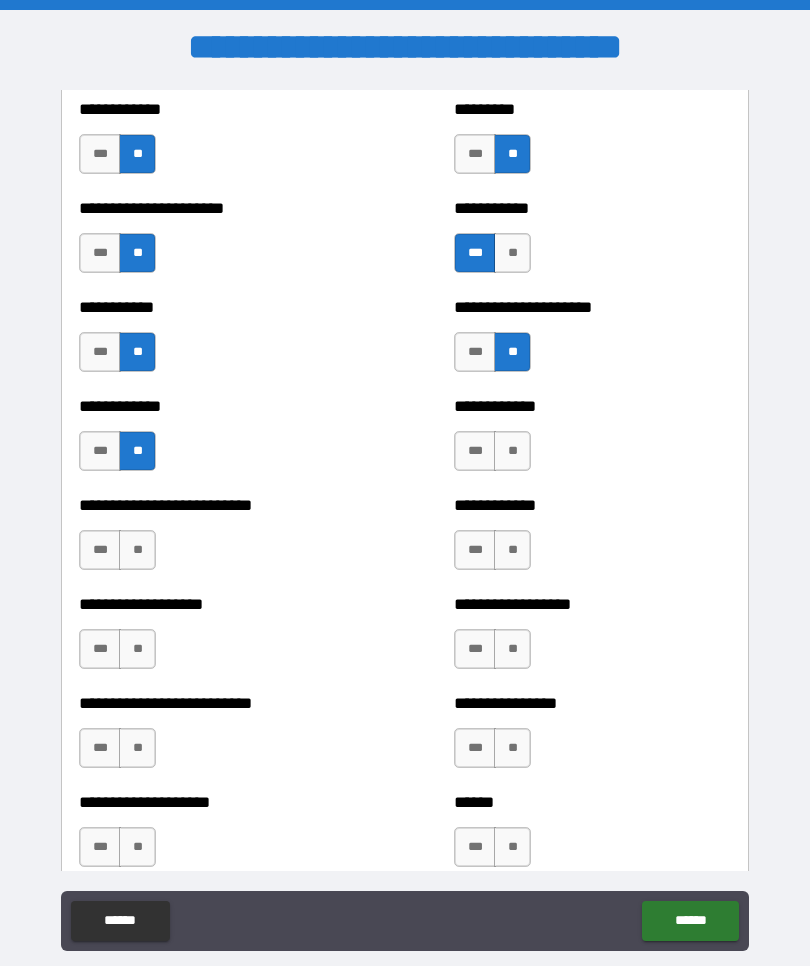 click on "***" at bounding box center [100, 550] 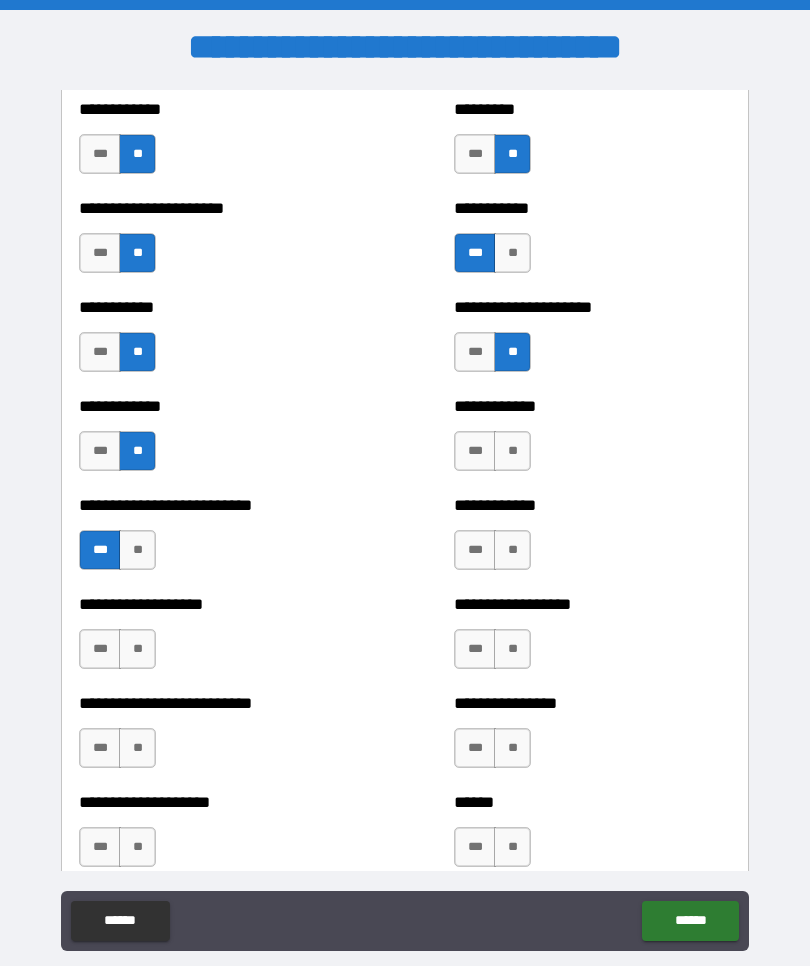 click on "***" at bounding box center (100, 649) 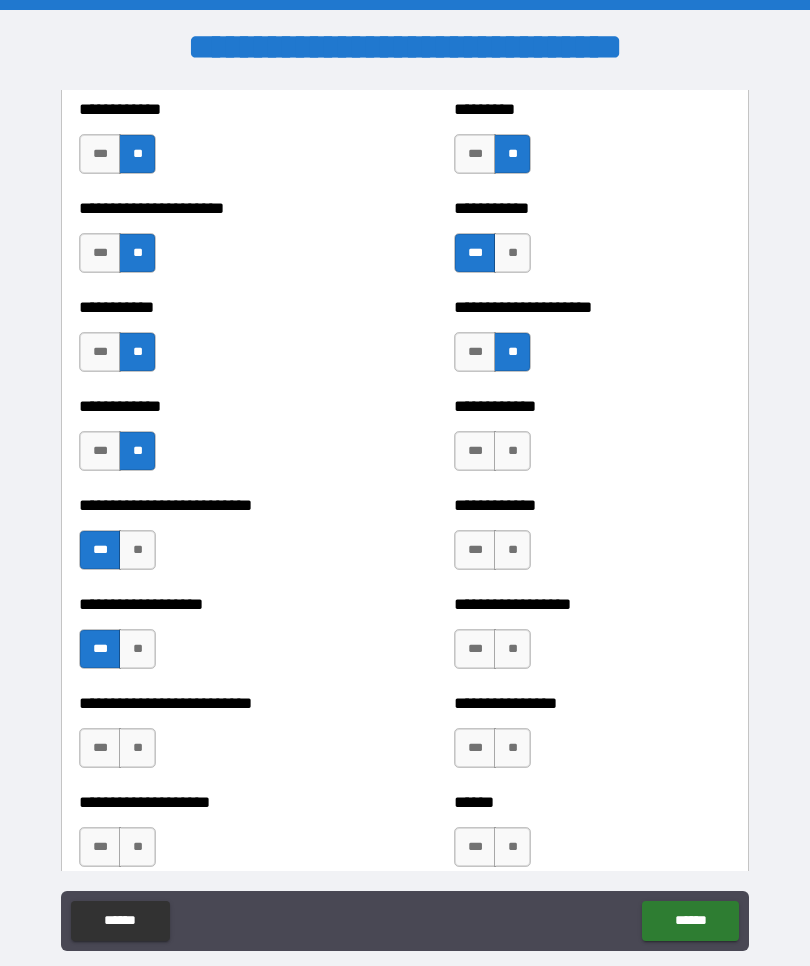 click on "**" at bounding box center (137, 649) 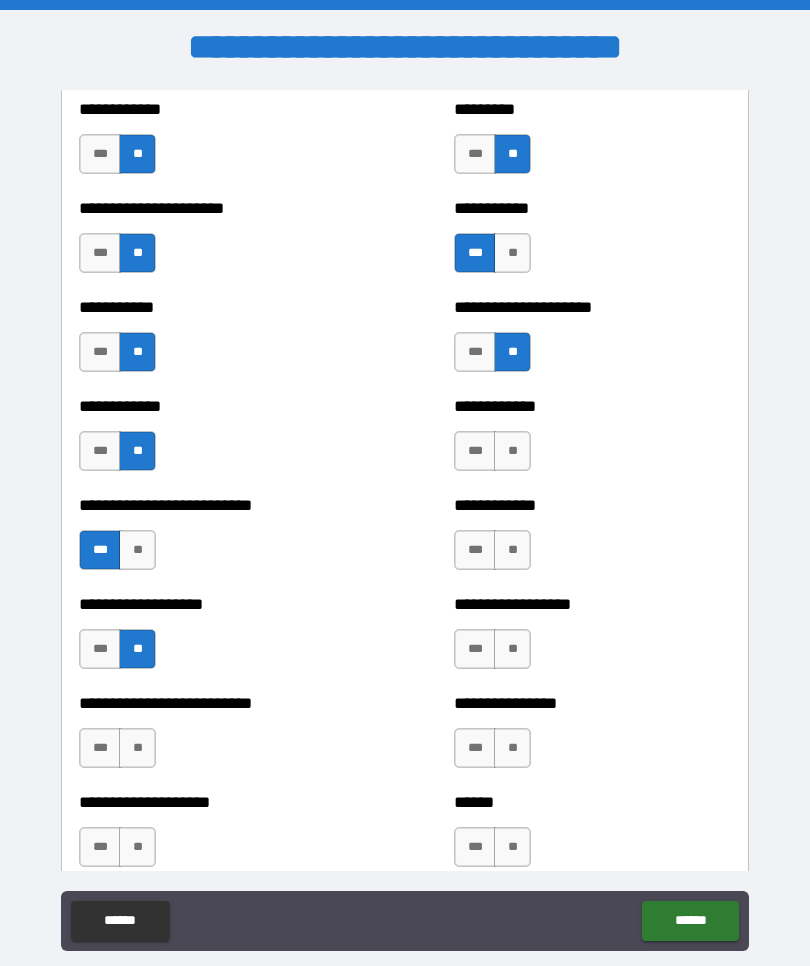 click on "**" at bounding box center [137, 748] 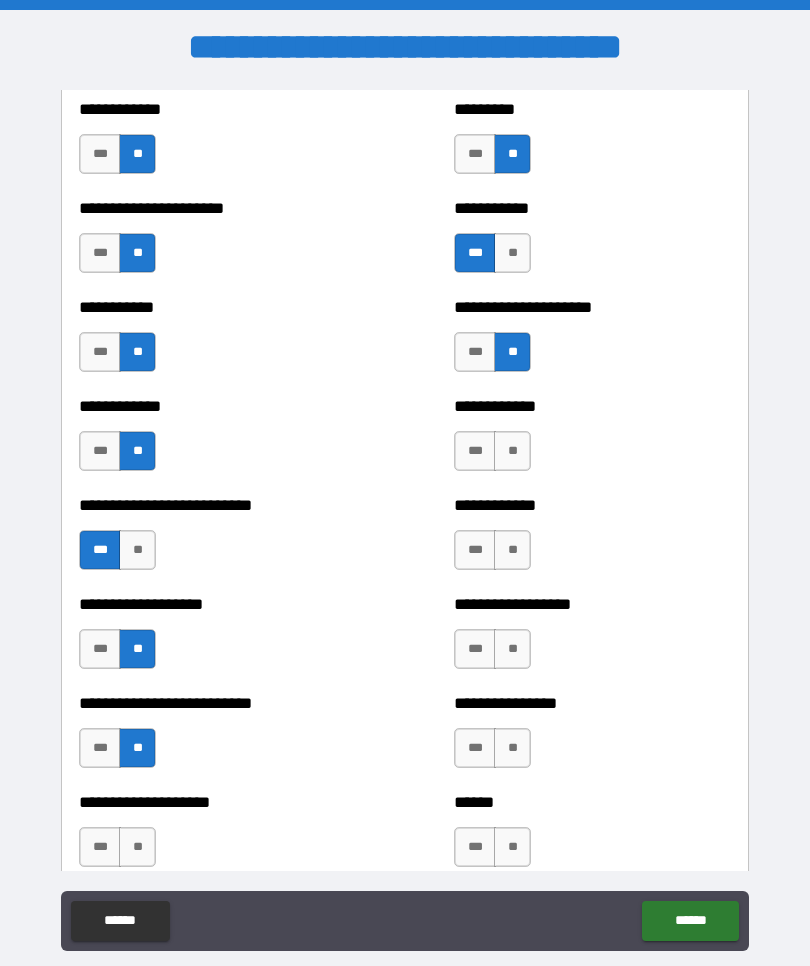 click on "**" at bounding box center [137, 847] 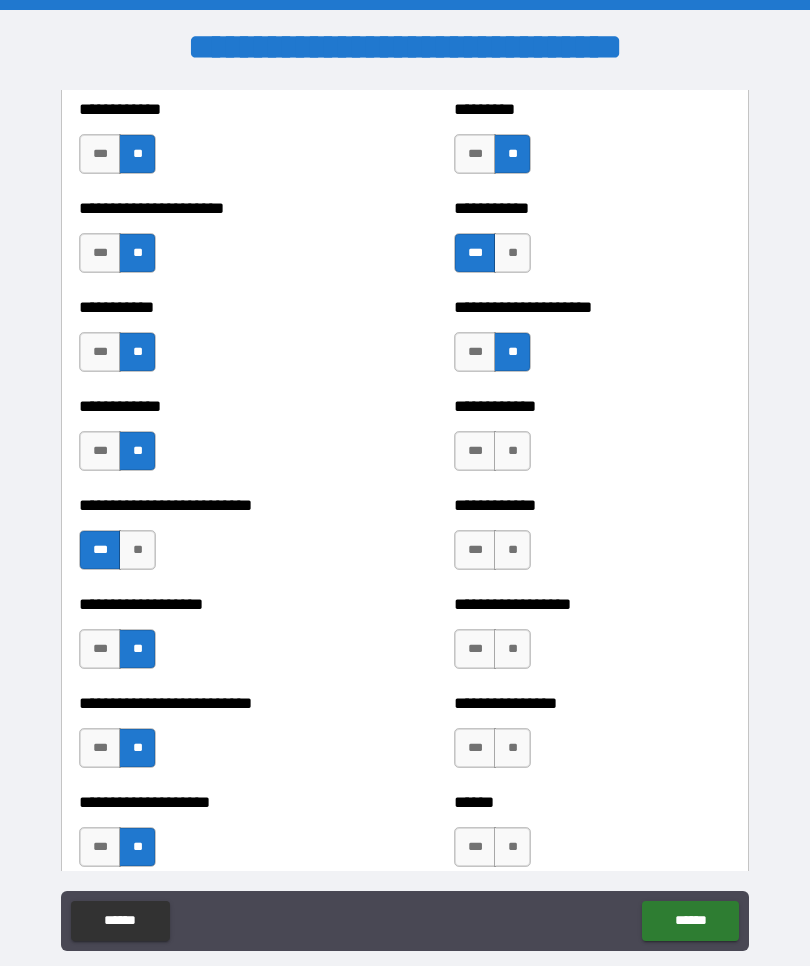 click on "**" at bounding box center [512, 847] 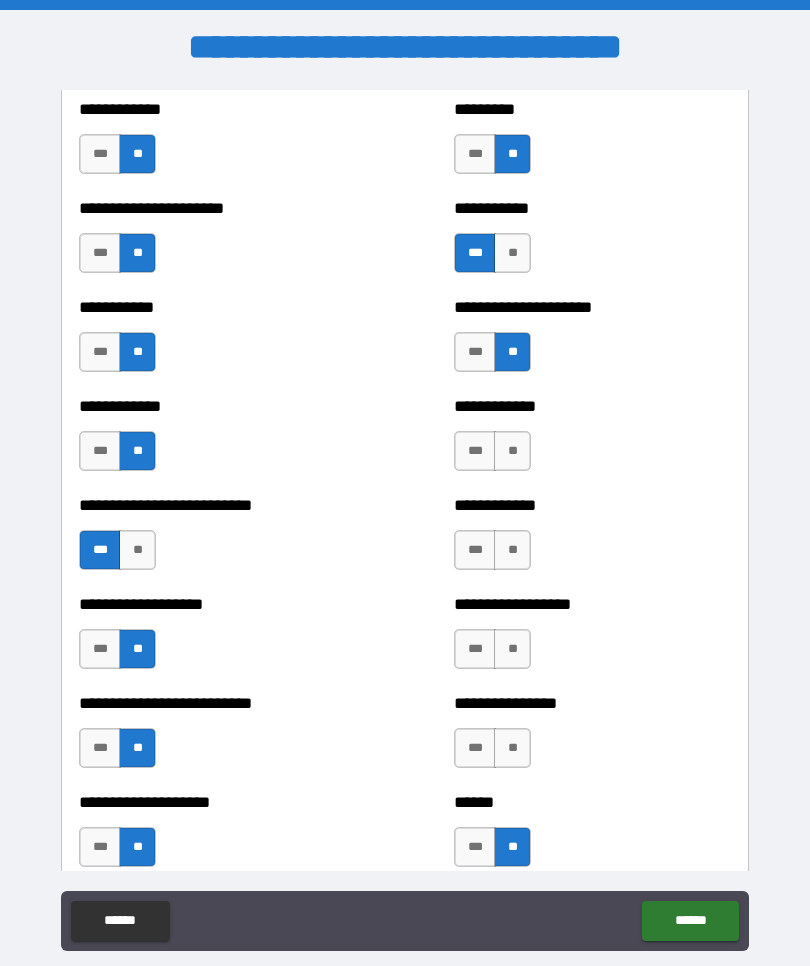 click on "**" at bounding box center (512, 748) 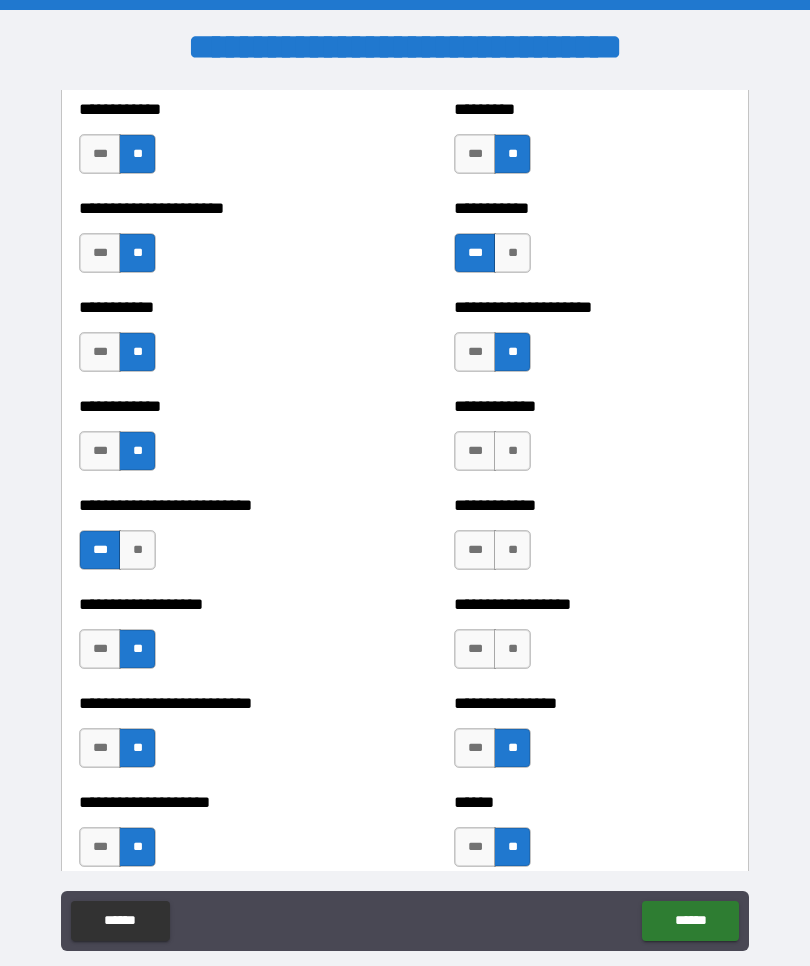 click on "**" at bounding box center [512, 649] 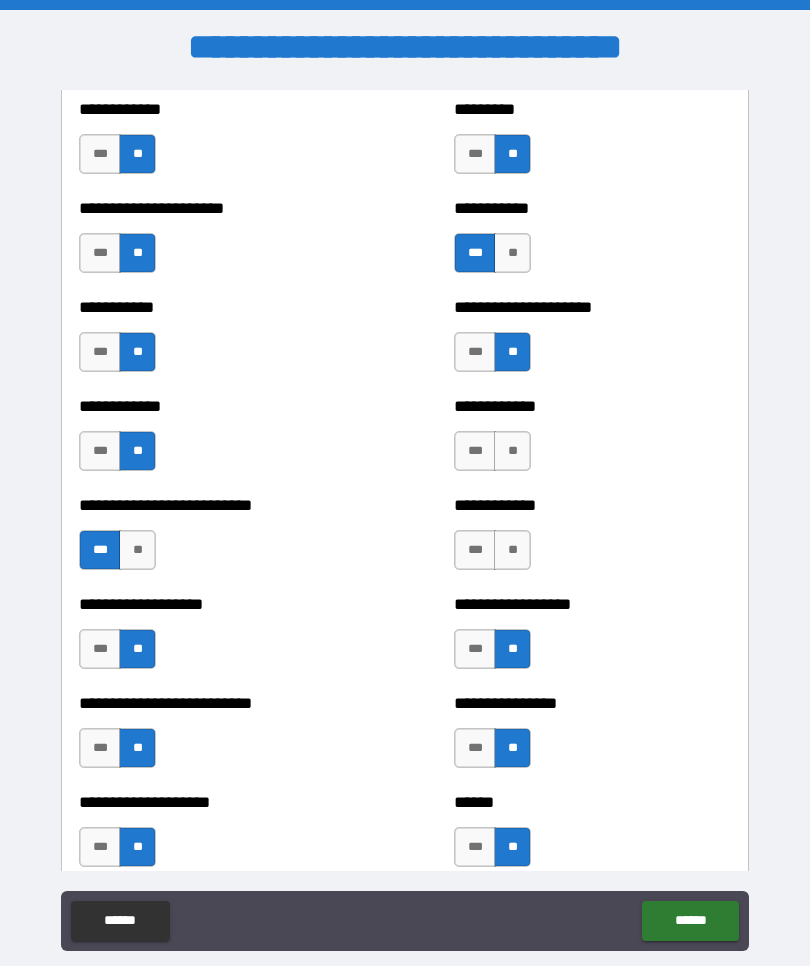 click on "**" at bounding box center (512, 550) 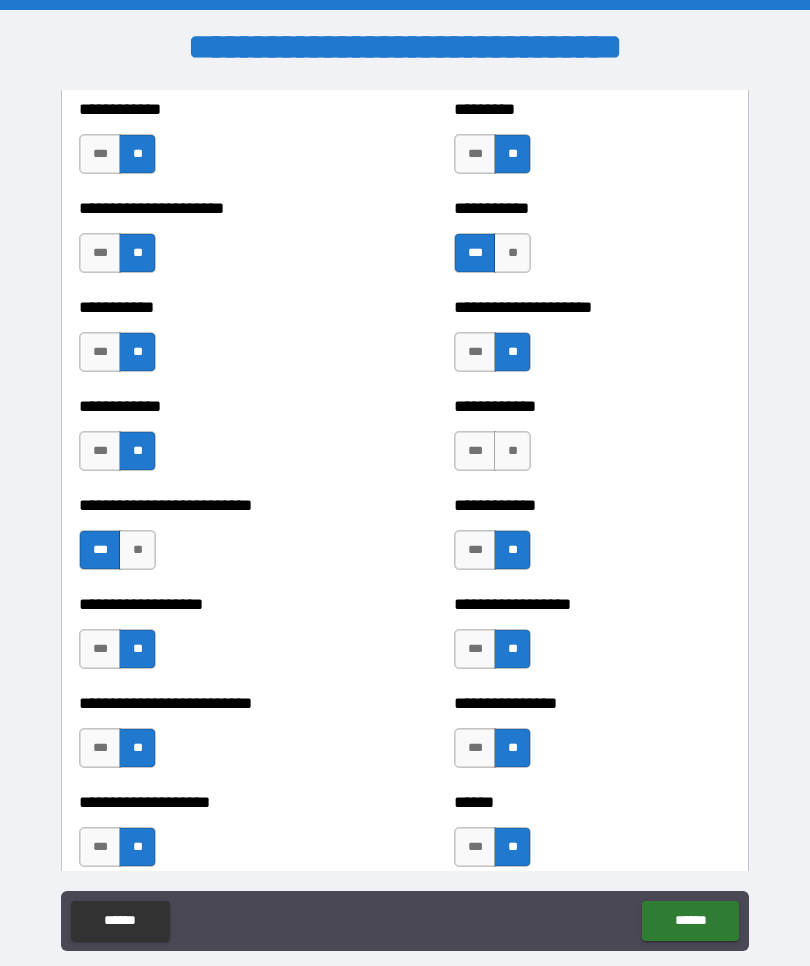 click on "**" at bounding box center [512, 451] 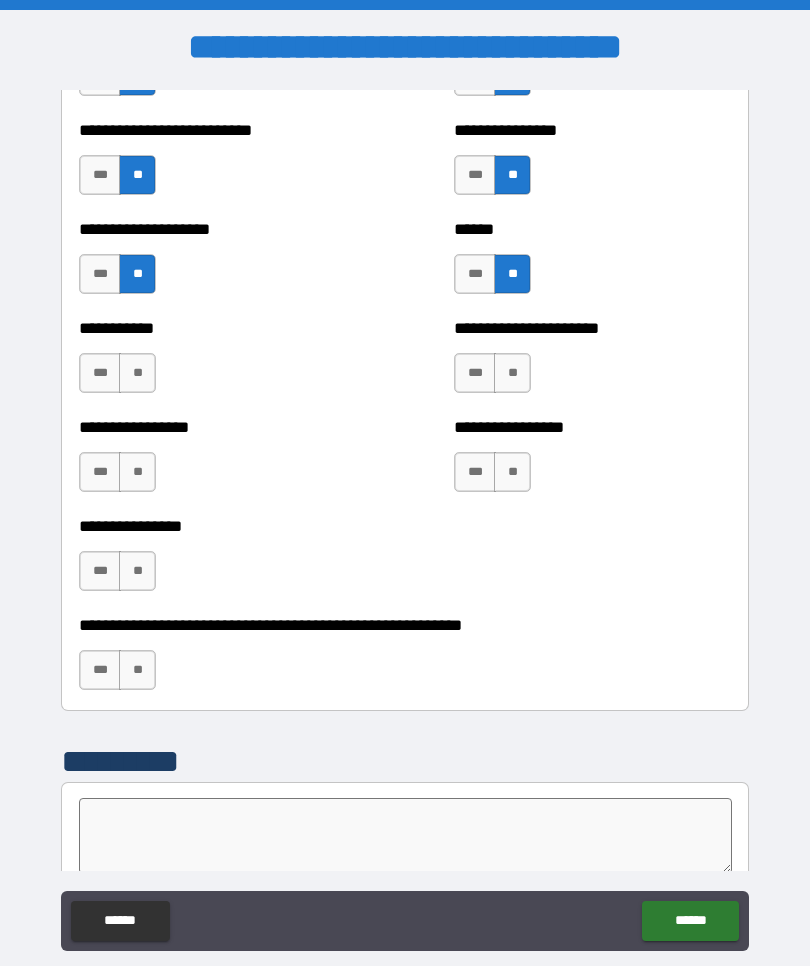 scroll, scrollTop: 5801, scrollLeft: 0, axis: vertical 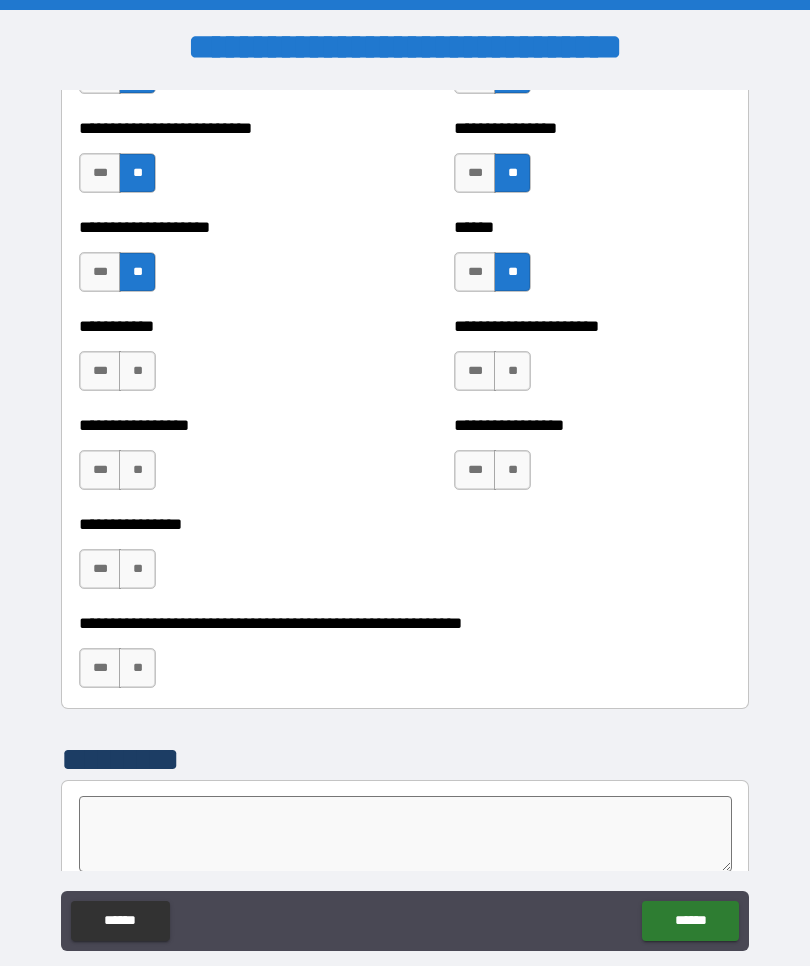 click on "**" at bounding box center [137, 371] 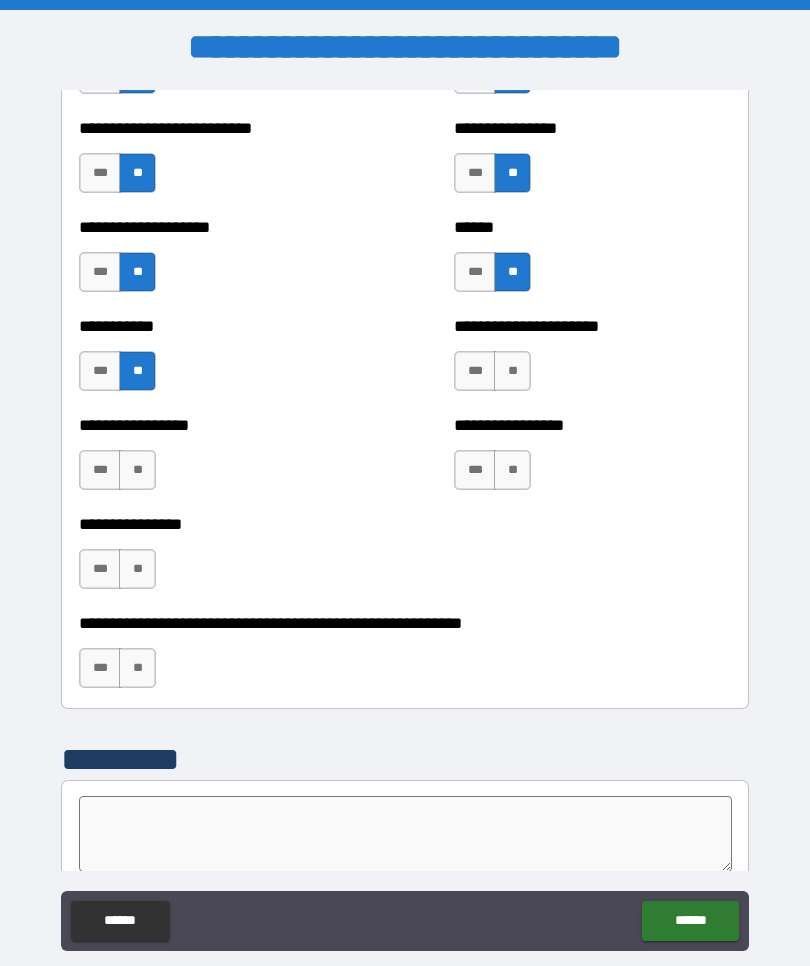 click on "**" at bounding box center [137, 470] 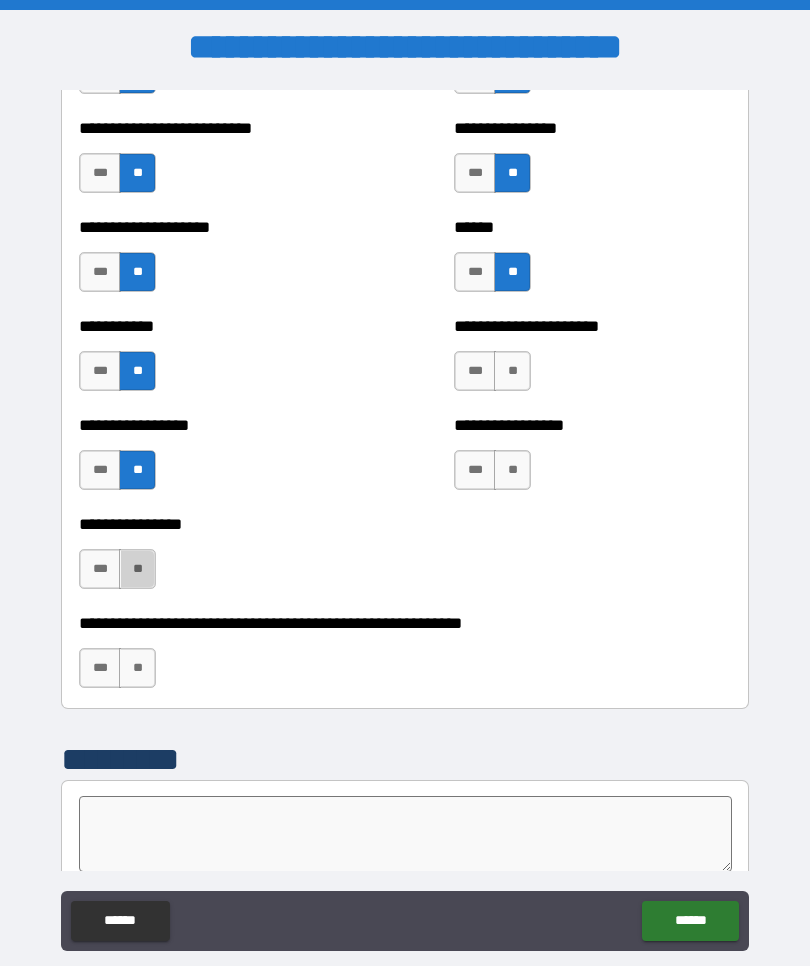 click on "**" at bounding box center [137, 569] 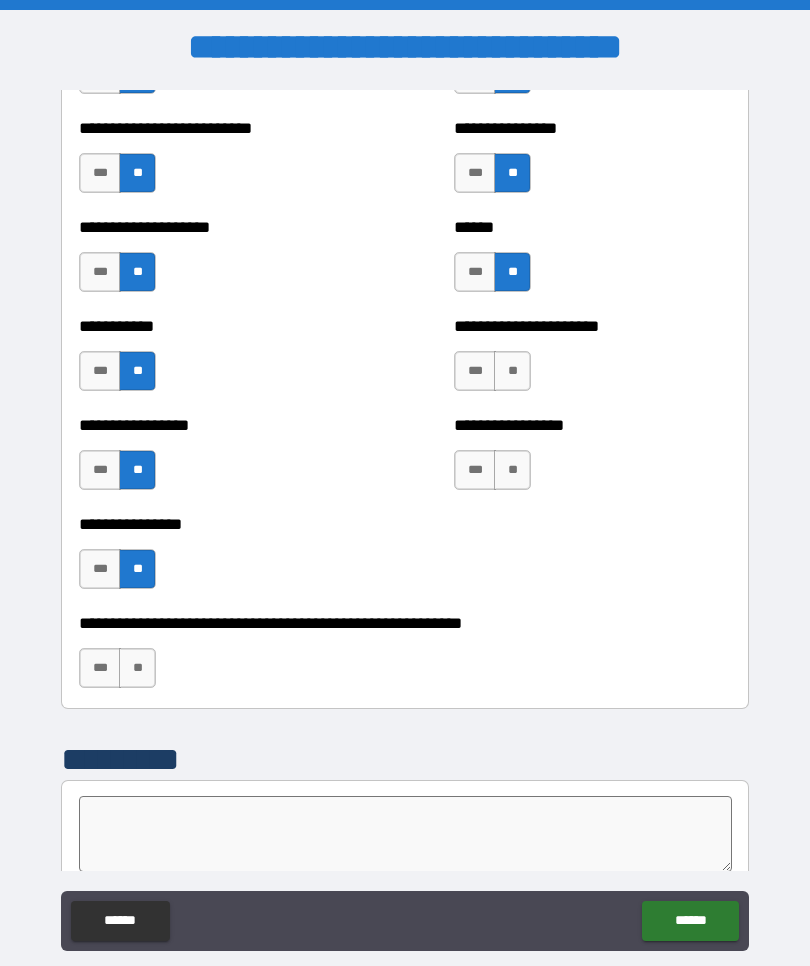 click on "**" at bounding box center [137, 668] 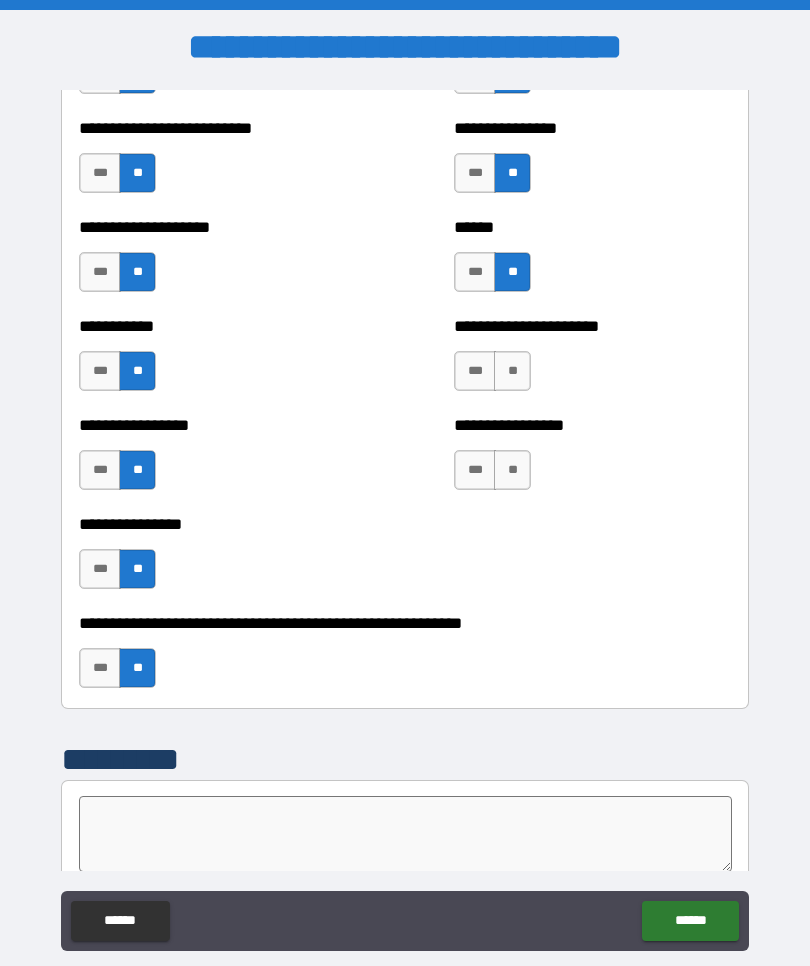 click on "**" at bounding box center [512, 470] 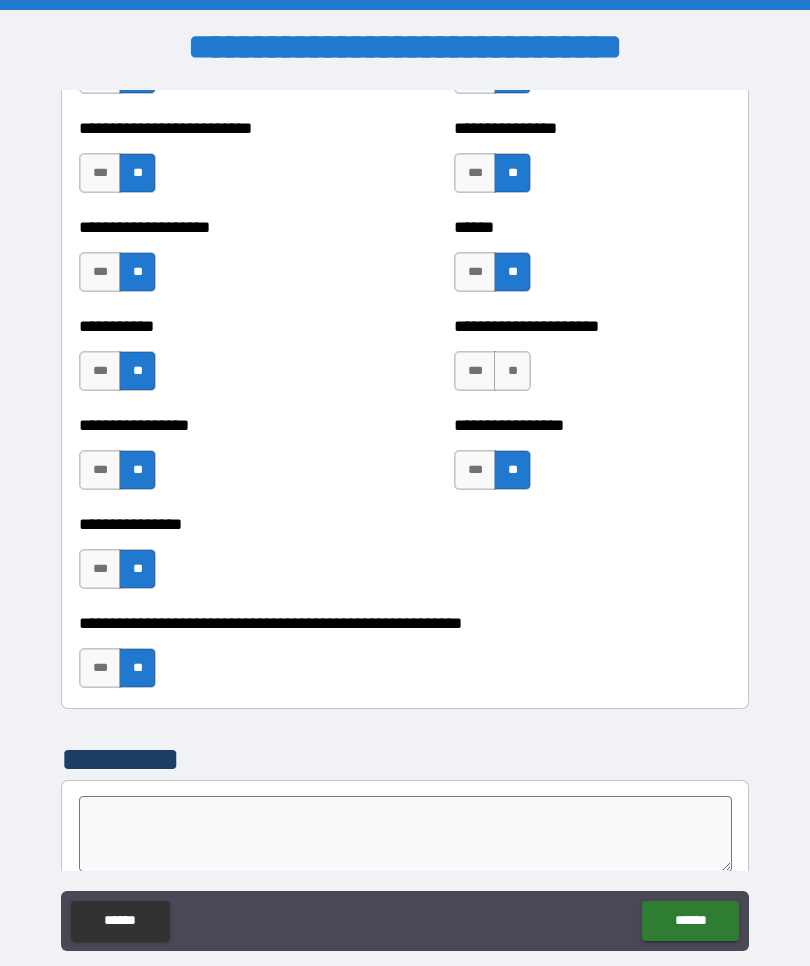 click on "**" at bounding box center (512, 371) 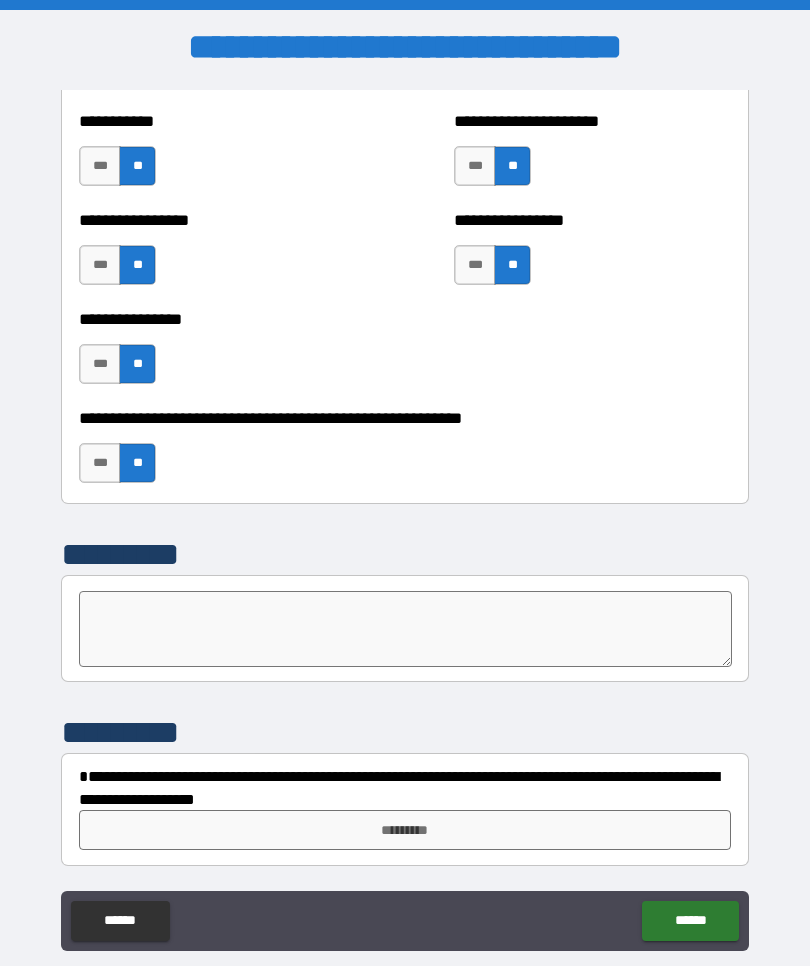 scroll, scrollTop: 6006, scrollLeft: 0, axis: vertical 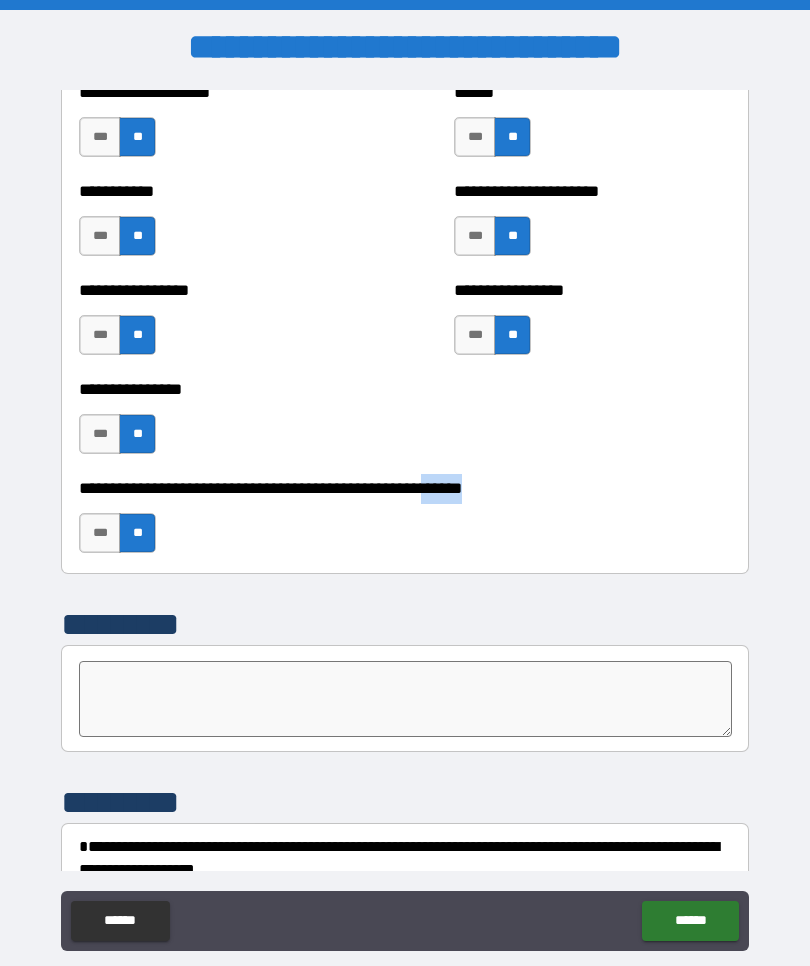 click on "*********" at bounding box center (405, 624) 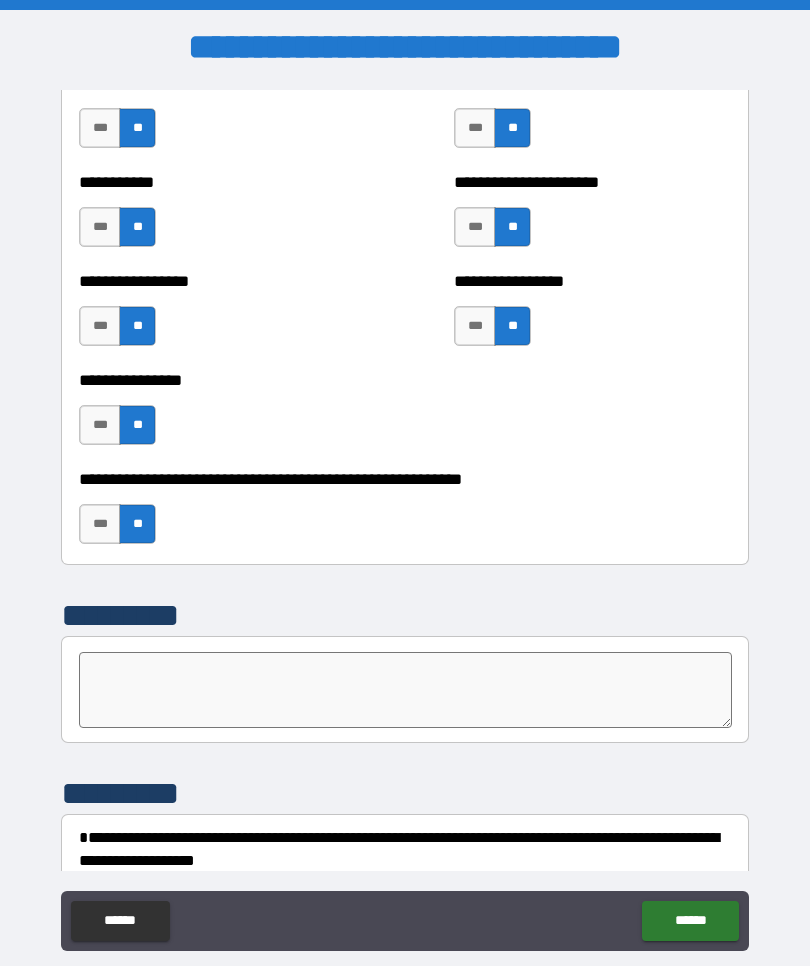 scroll, scrollTop: 5947, scrollLeft: 0, axis: vertical 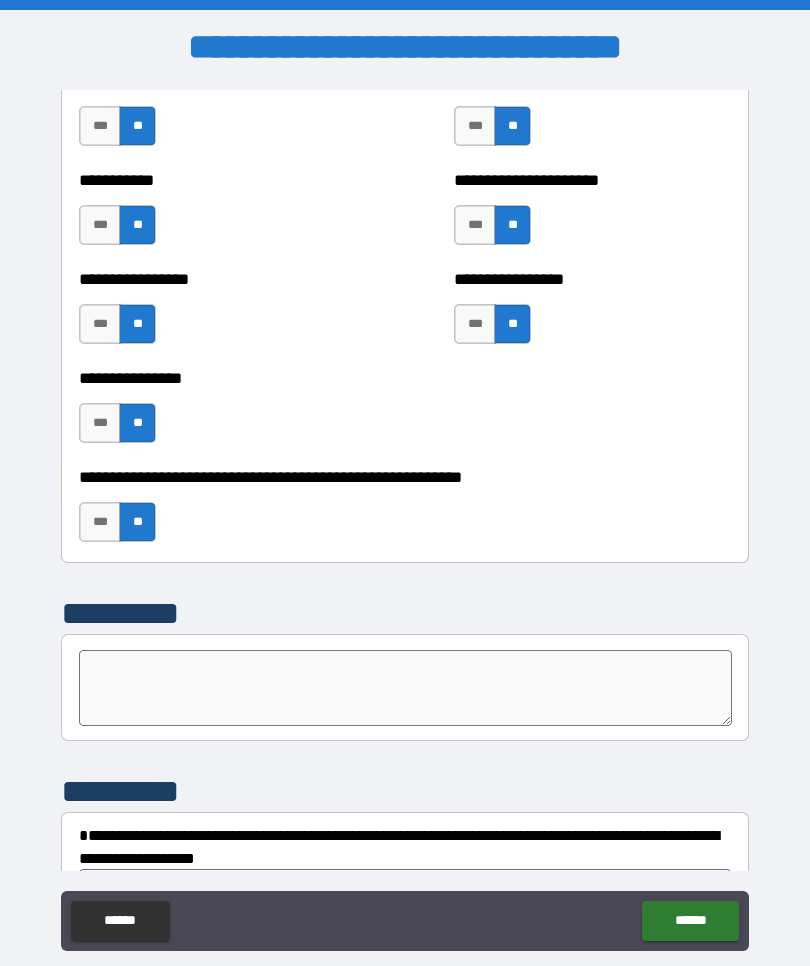 click on "**********" at bounding box center (405, 520) 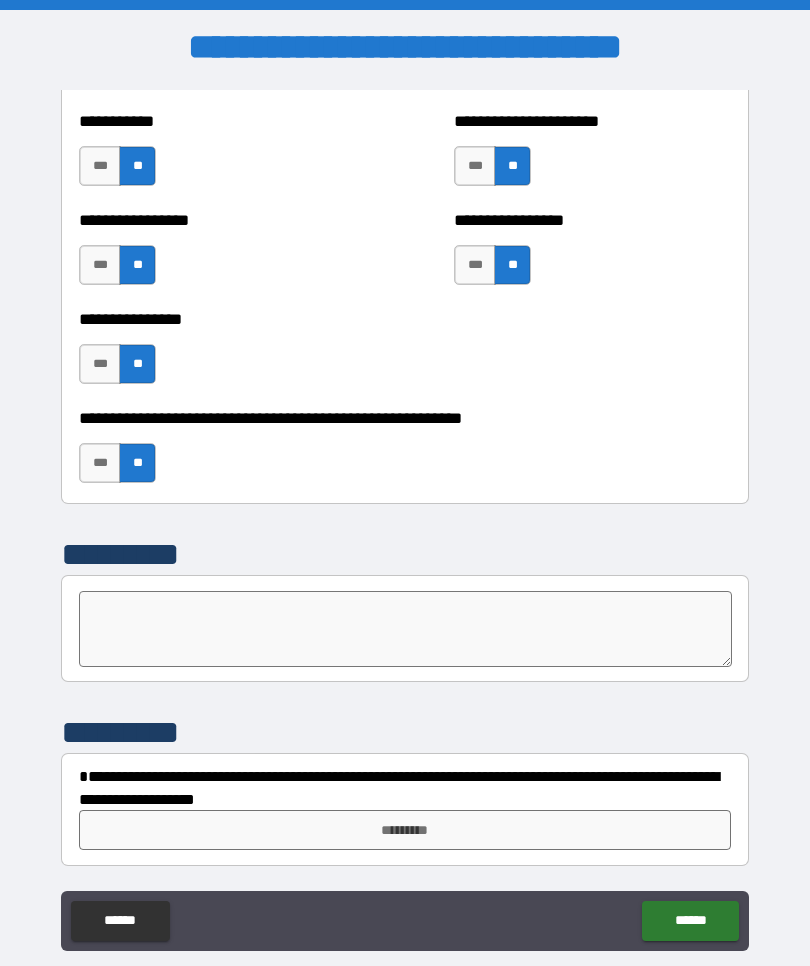 scroll, scrollTop: 6006, scrollLeft: 0, axis: vertical 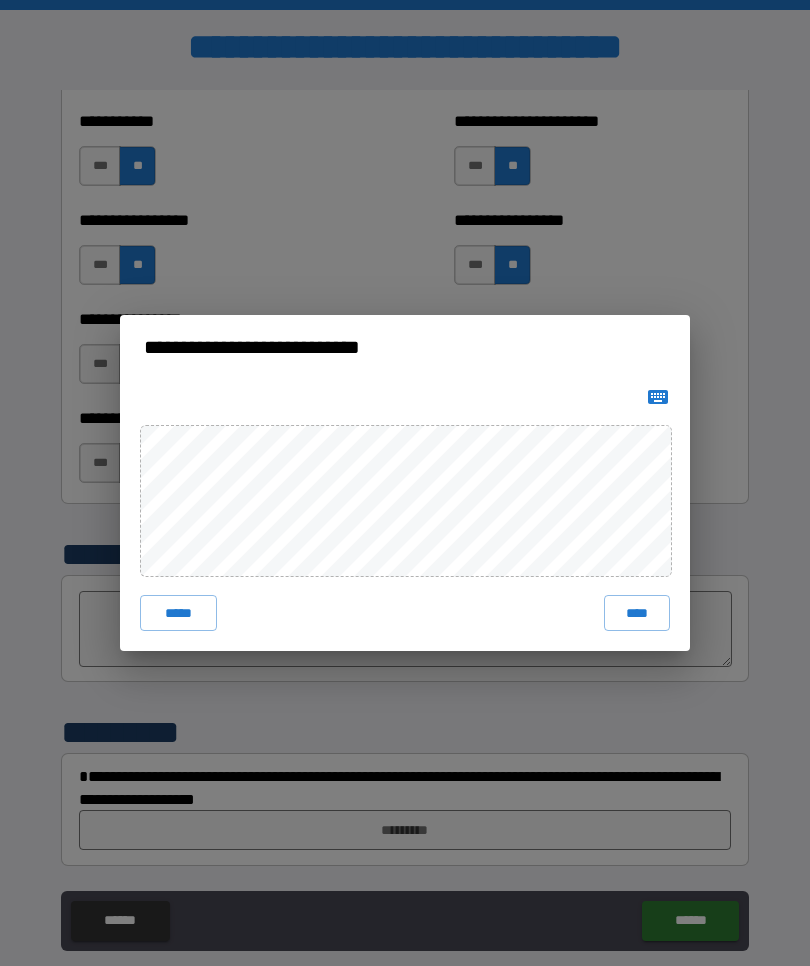 click on "****" at bounding box center [637, 613] 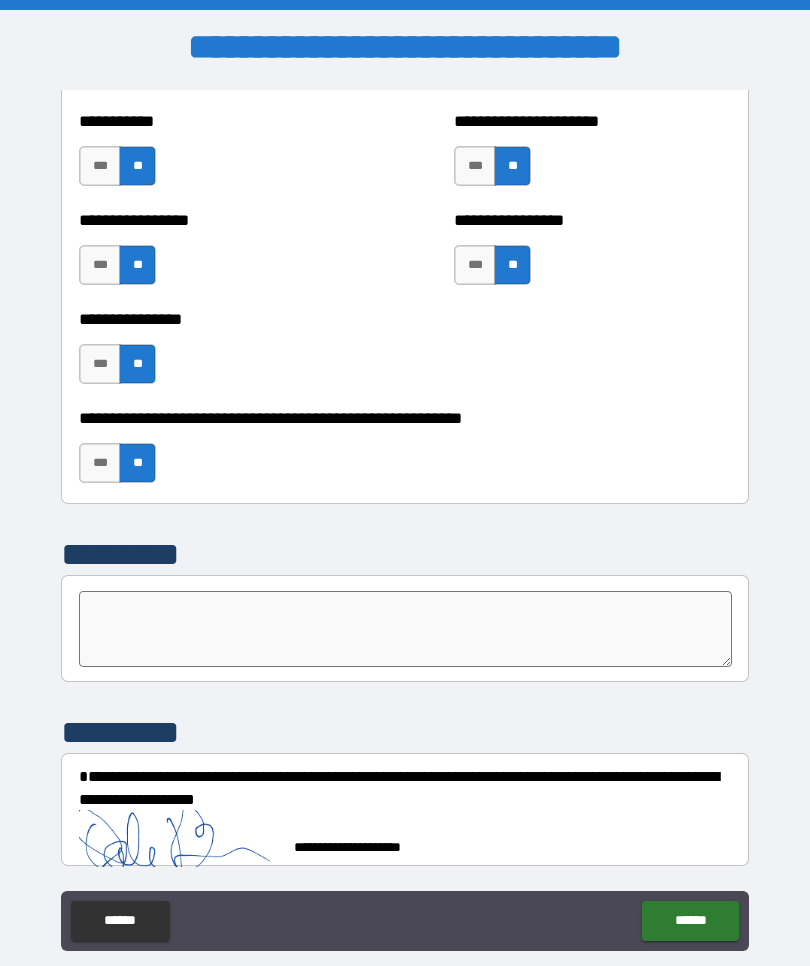 scroll, scrollTop: 5996, scrollLeft: 0, axis: vertical 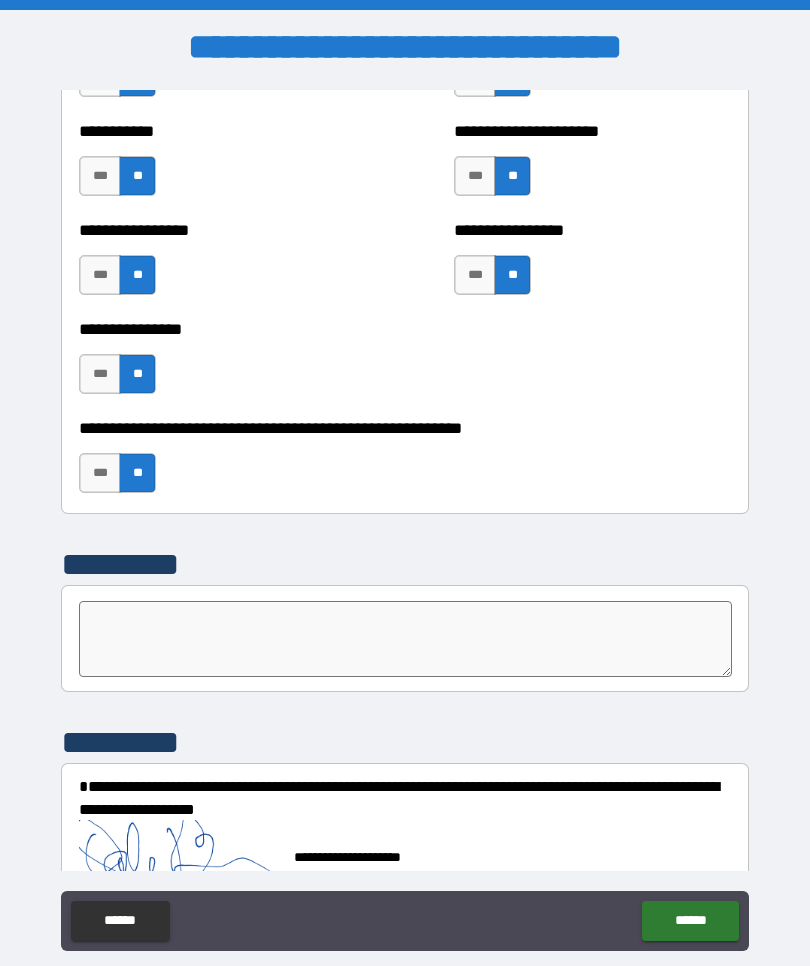 click on "******" at bounding box center [690, 921] 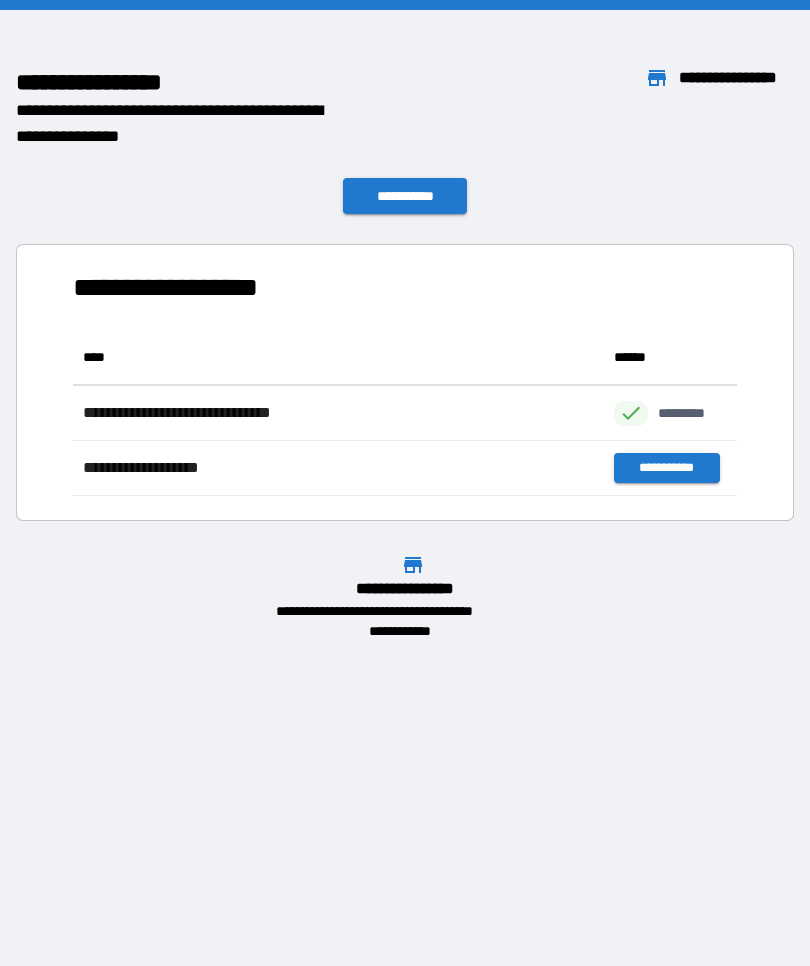 scroll, scrollTop: 1, scrollLeft: 1, axis: both 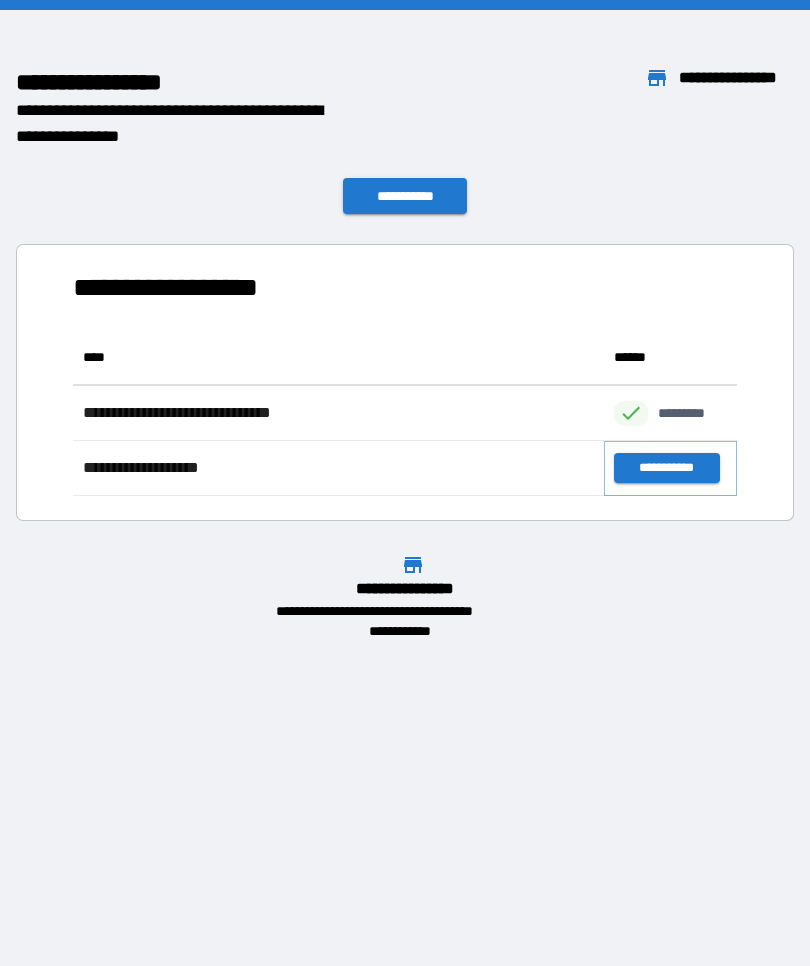 click on "**********" at bounding box center [666, 468] 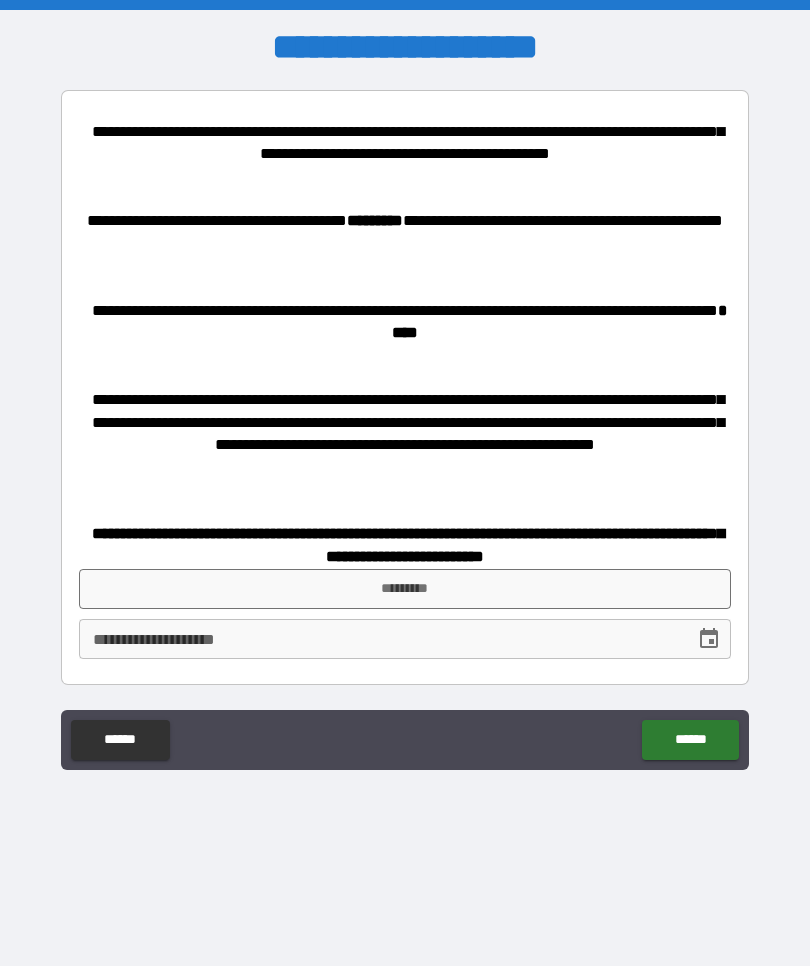 click on "*********" at bounding box center [405, 589] 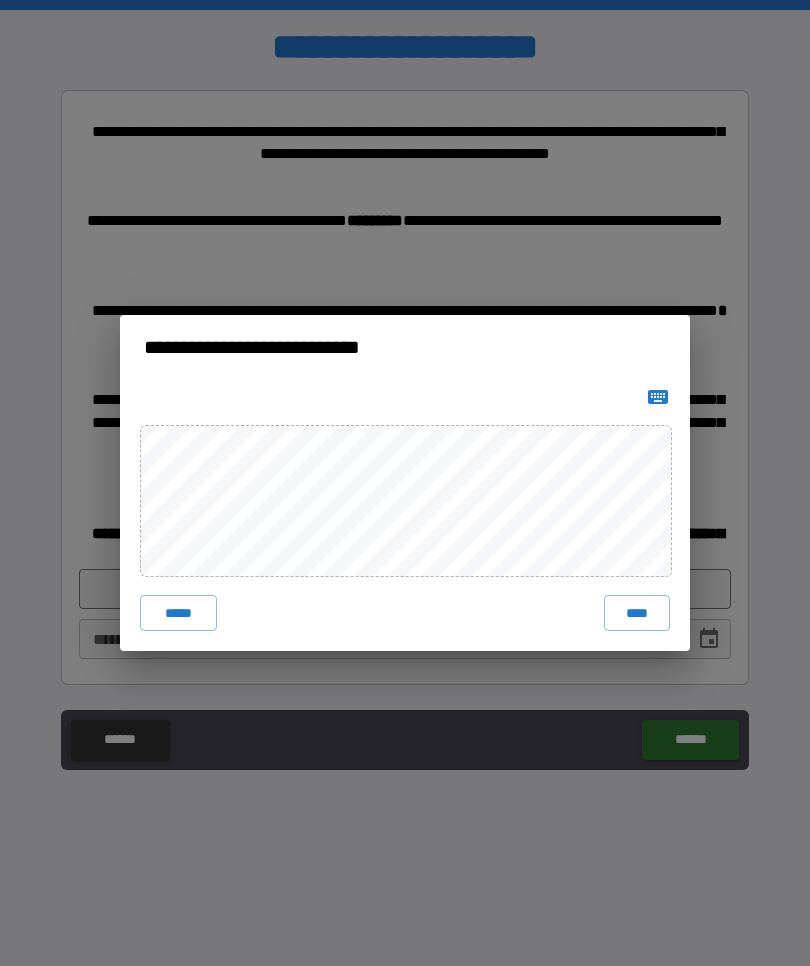 click on "****" at bounding box center (637, 613) 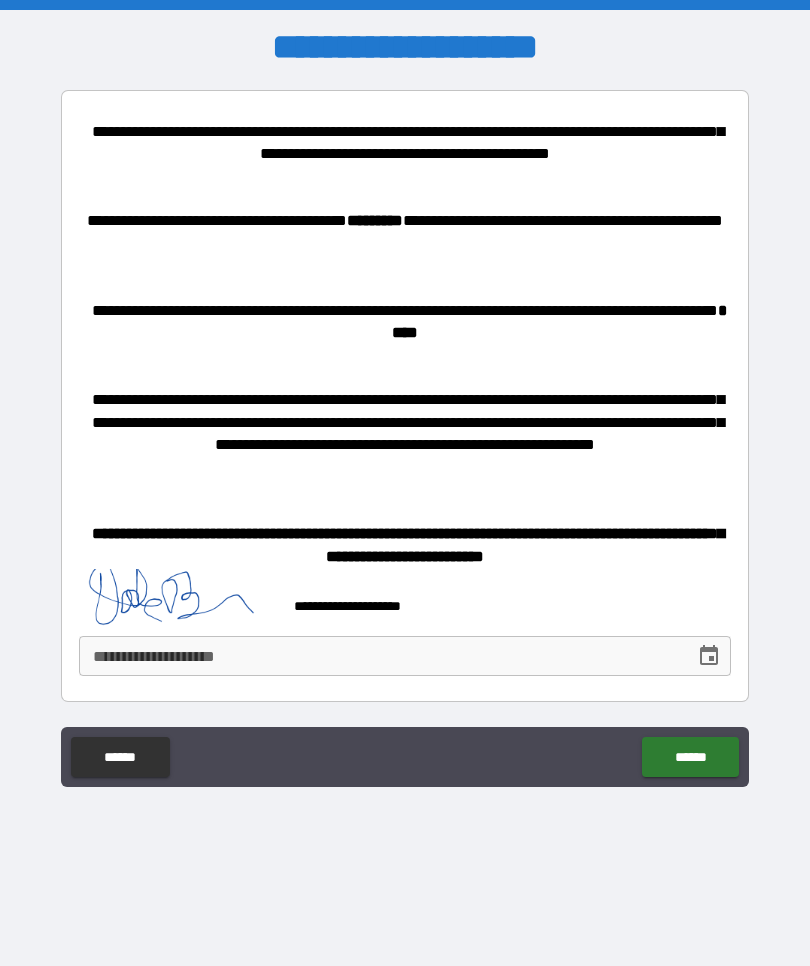 click on "******" at bounding box center [690, 757] 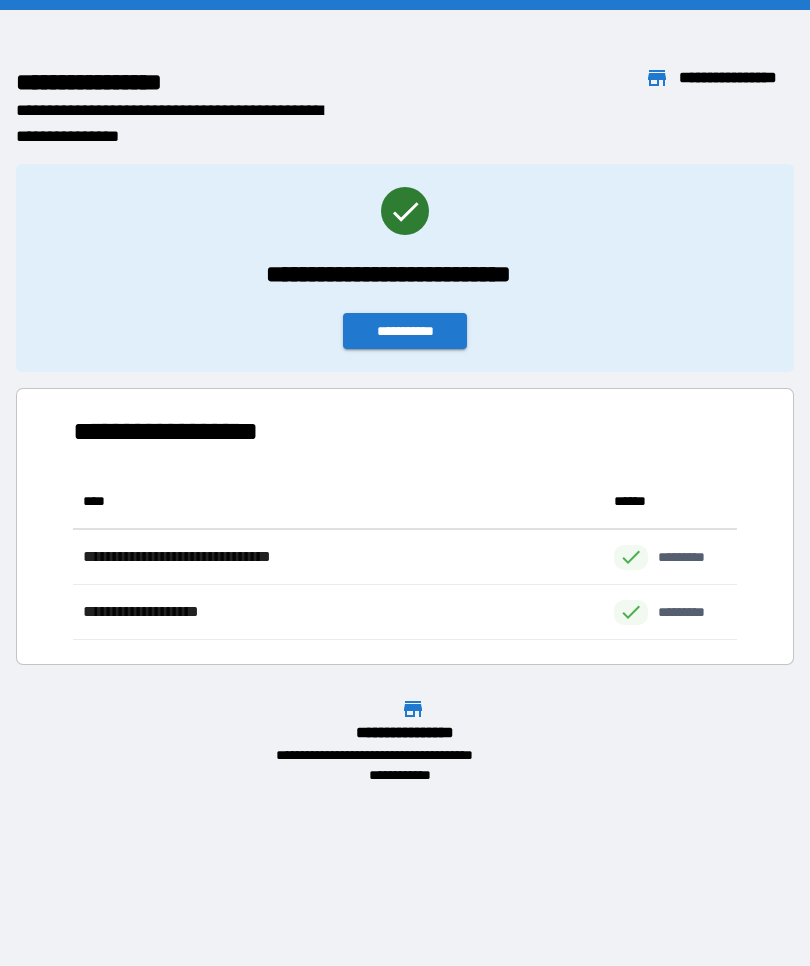 scroll, scrollTop: 166, scrollLeft: 664, axis: both 